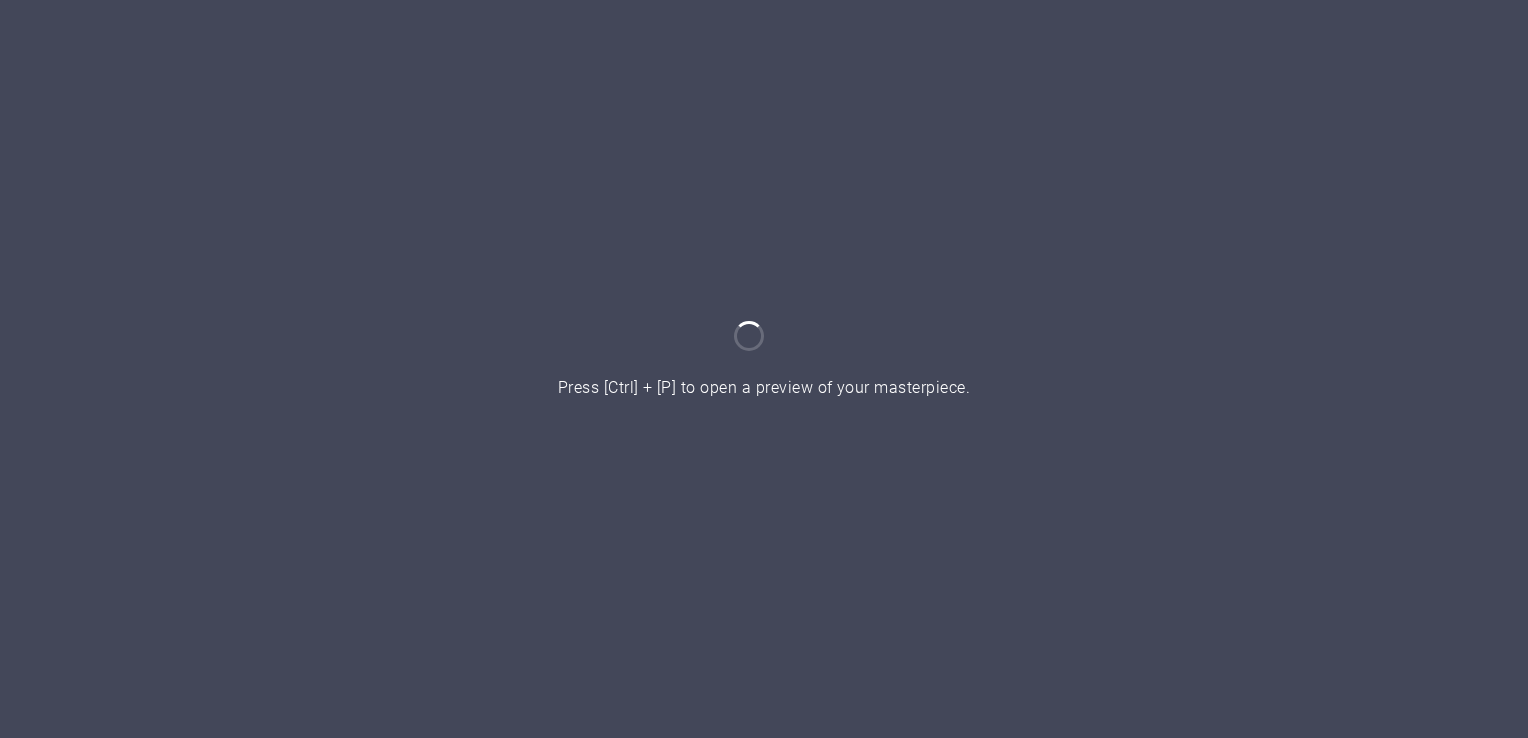 scroll, scrollTop: 0, scrollLeft: 0, axis: both 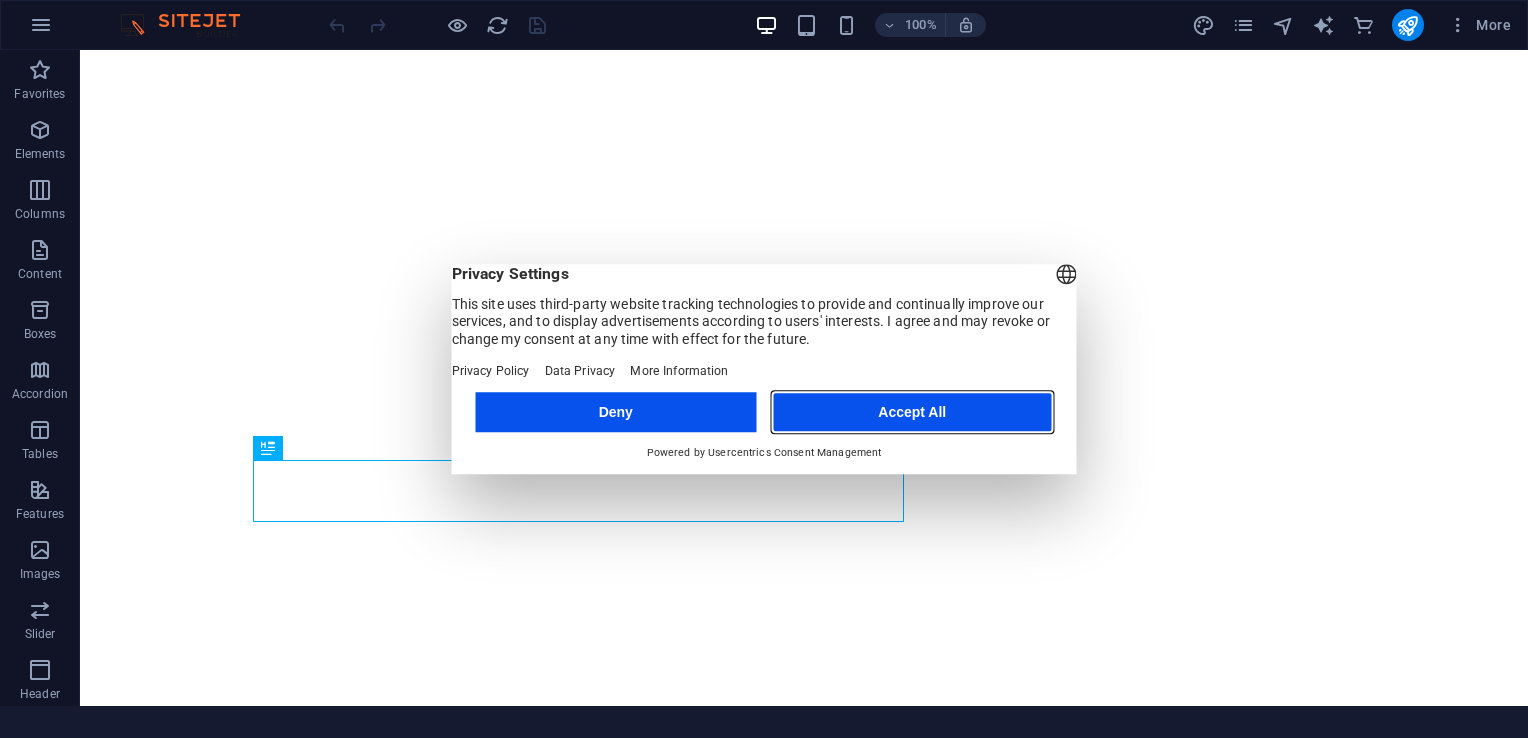 click on "Accept All" at bounding box center [912, 412] 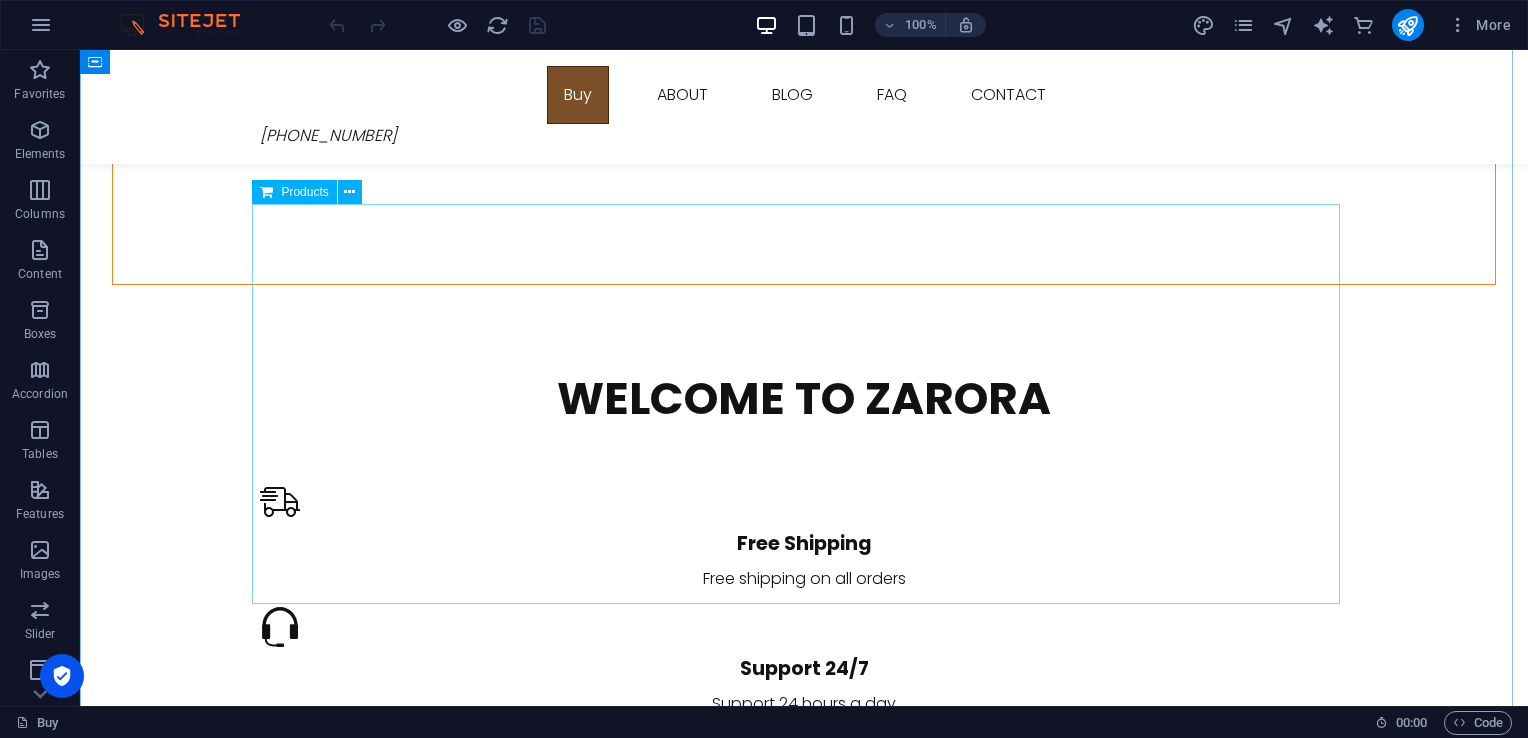 scroll, scrollTop: 910, scrollLeft: 0, axis: vertical 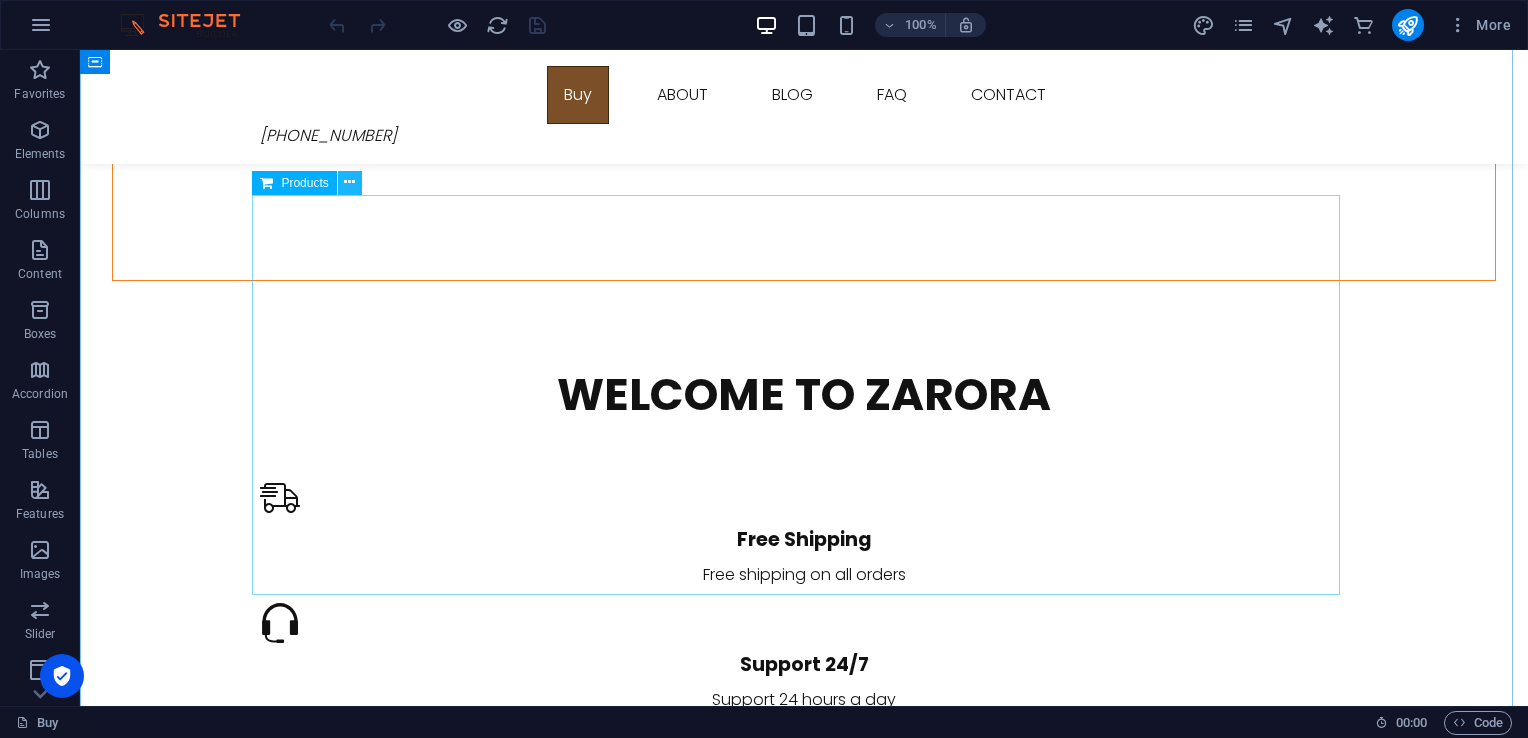 click at bounding box center [349, 182] 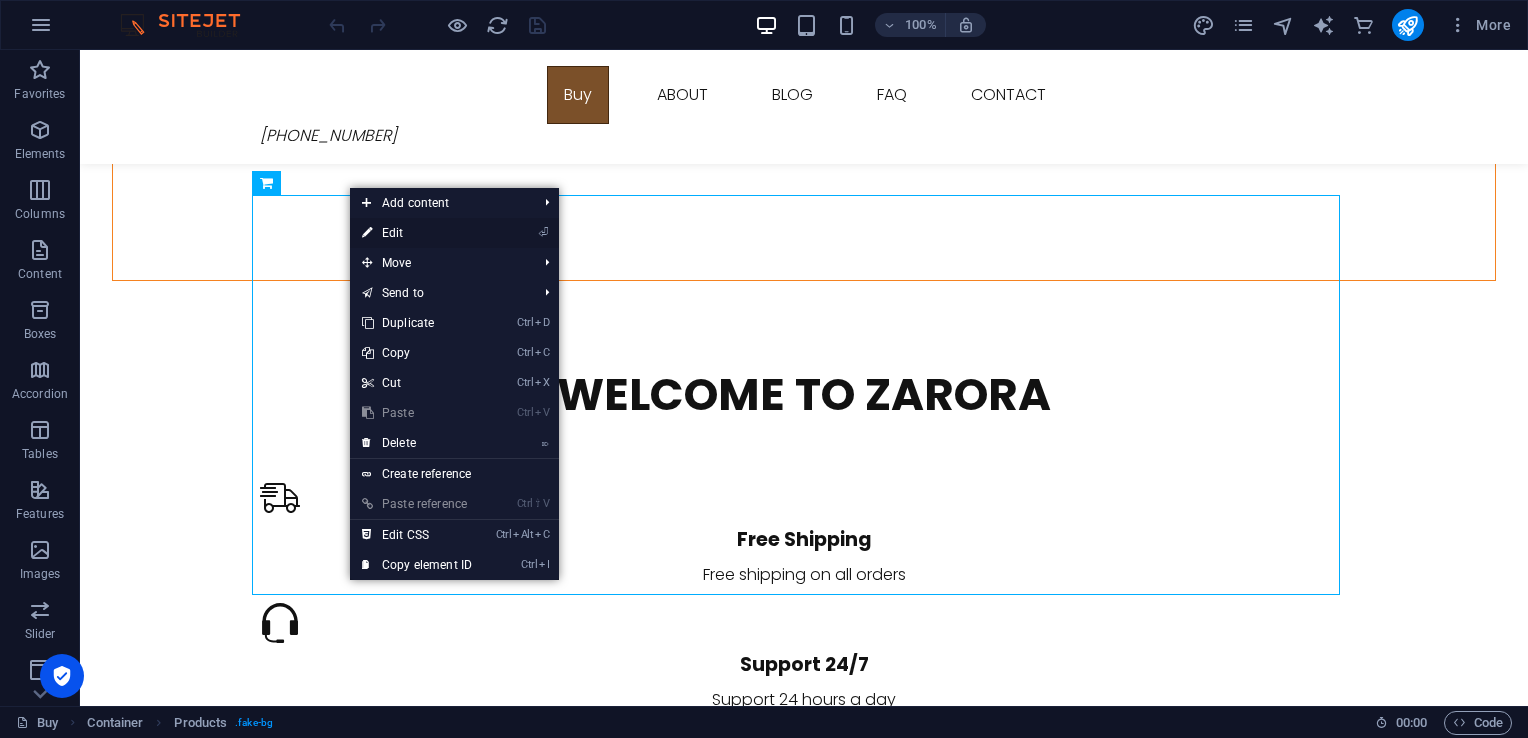 click on "⏎  Edit" at bounding box center (417, 233) 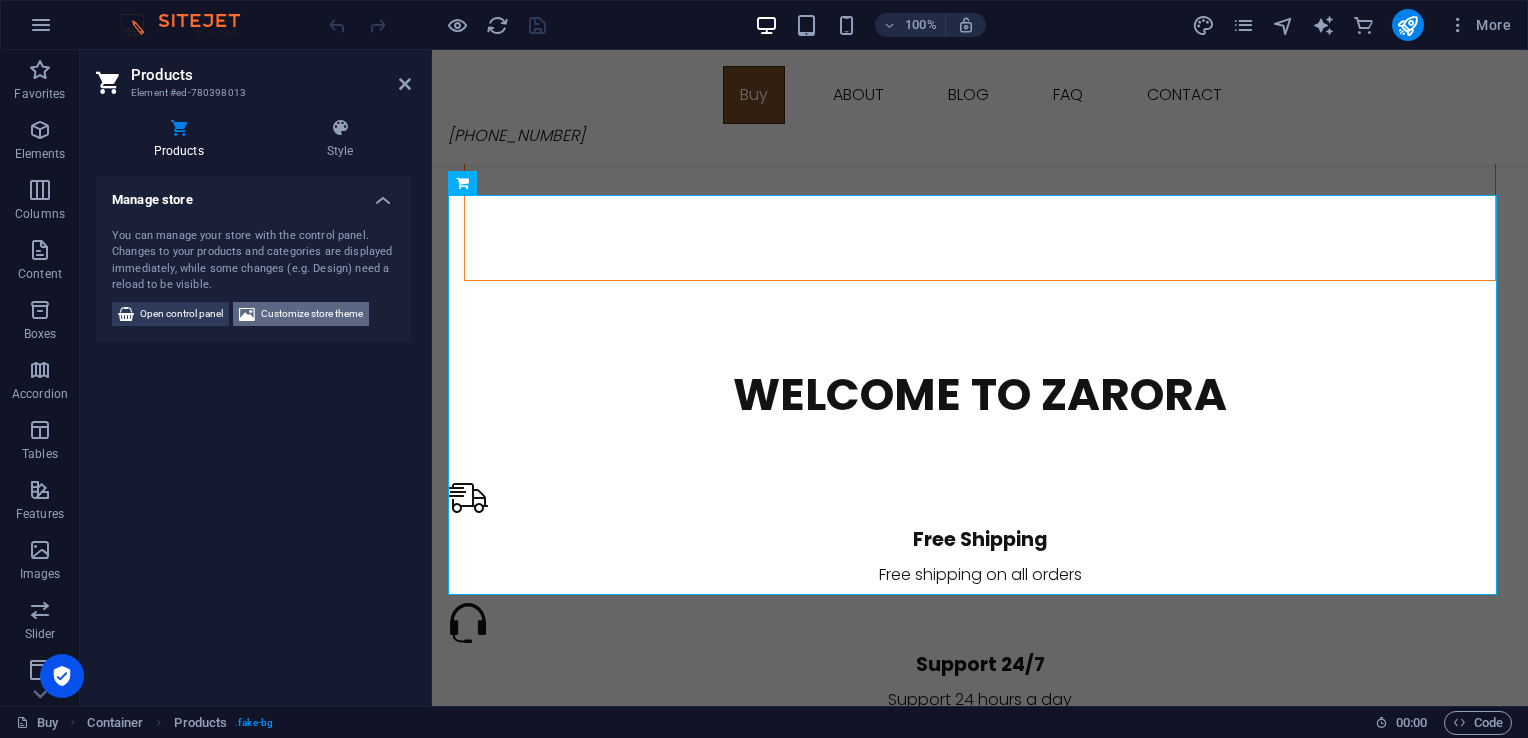 click on "Customize store theme" at bounding box center (312, 314) 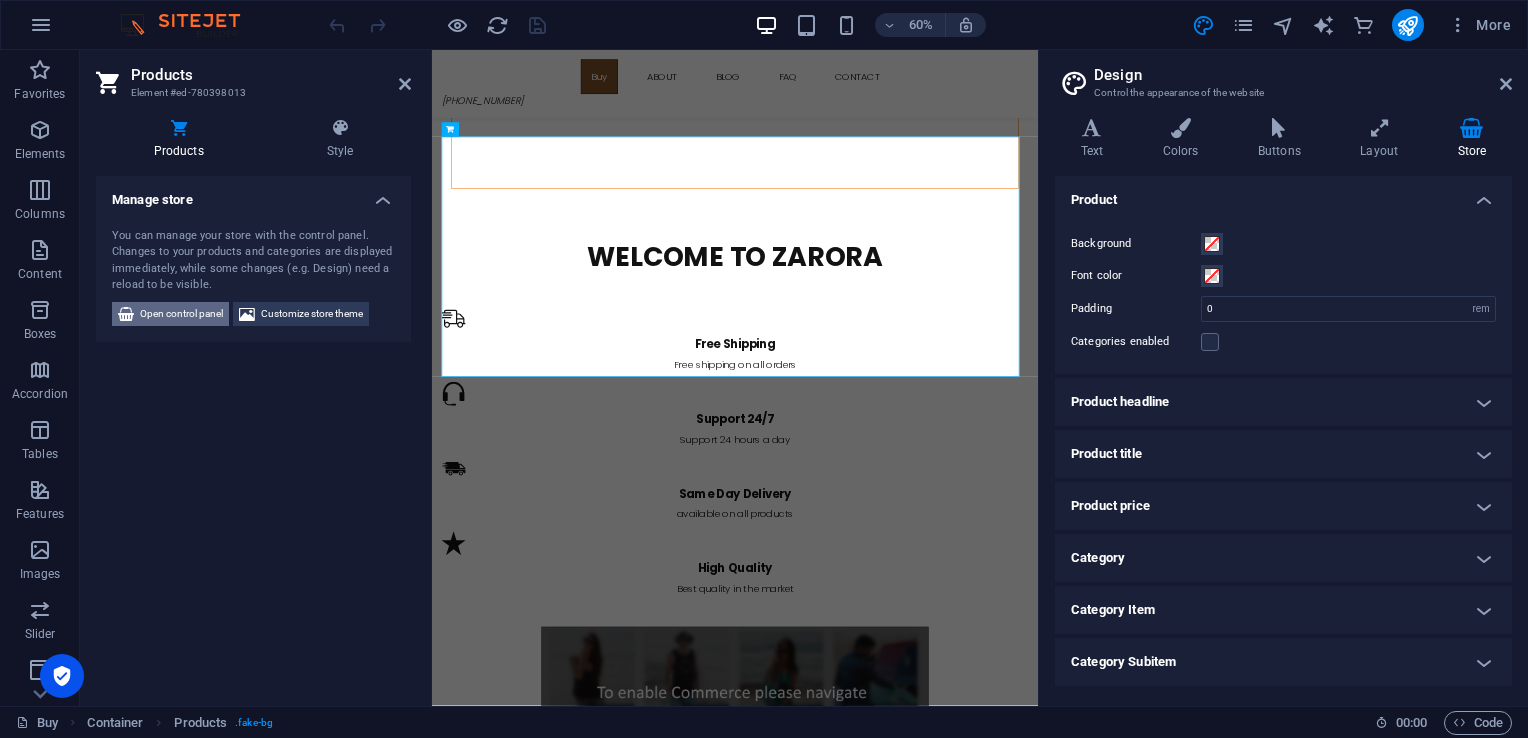 click on "Open control panel" at bounding box center (181, 314) 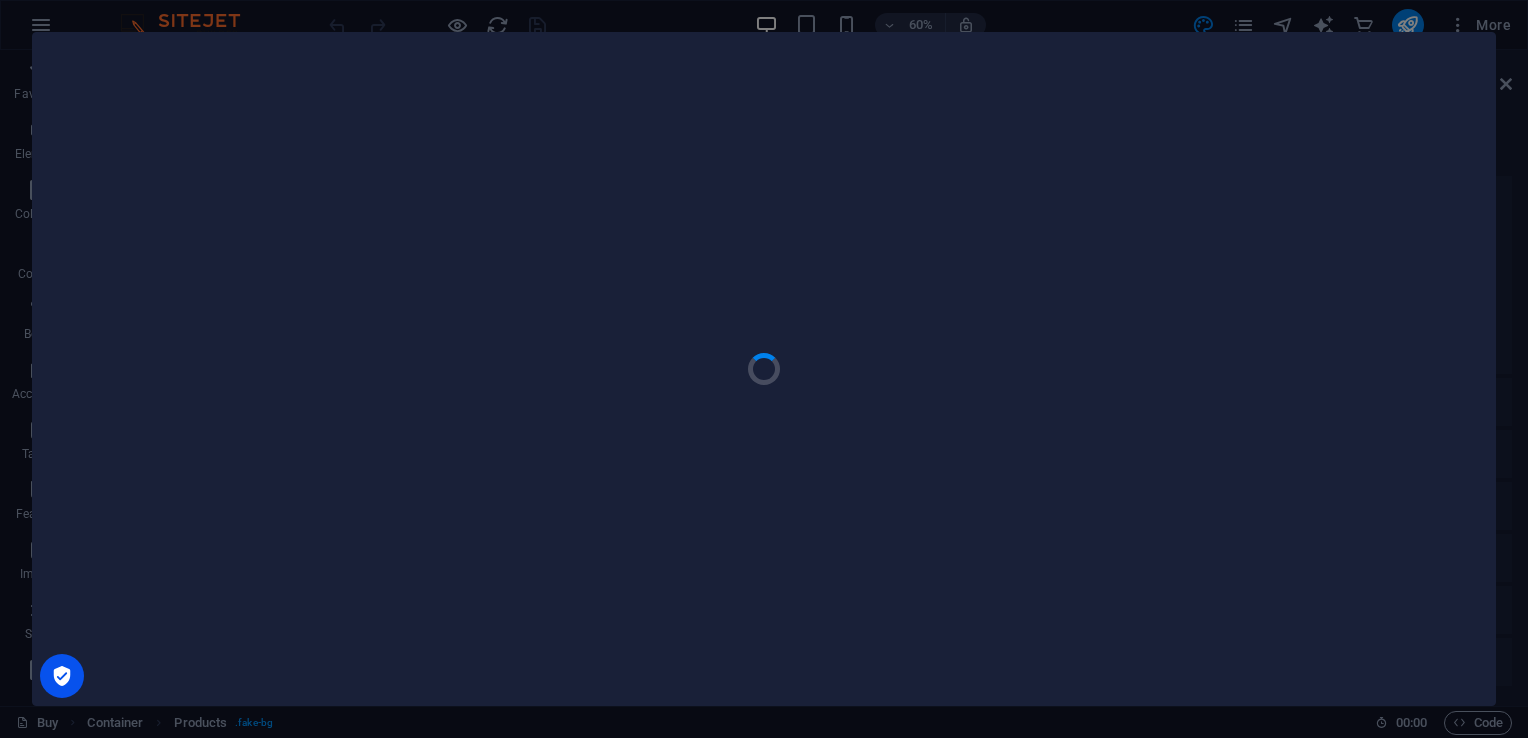 click at bounding box center (764, 369) 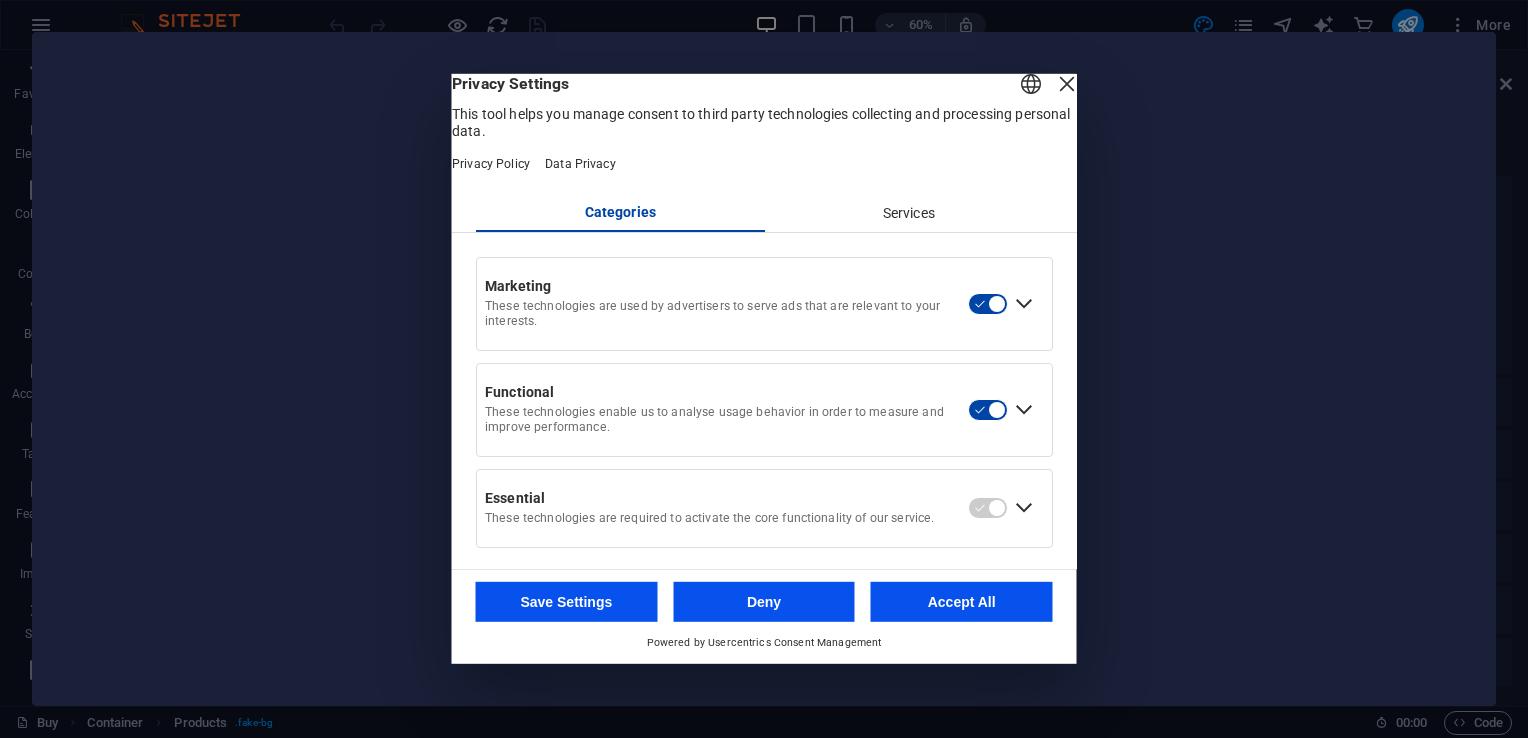 click at bounding box center [1067, 84] 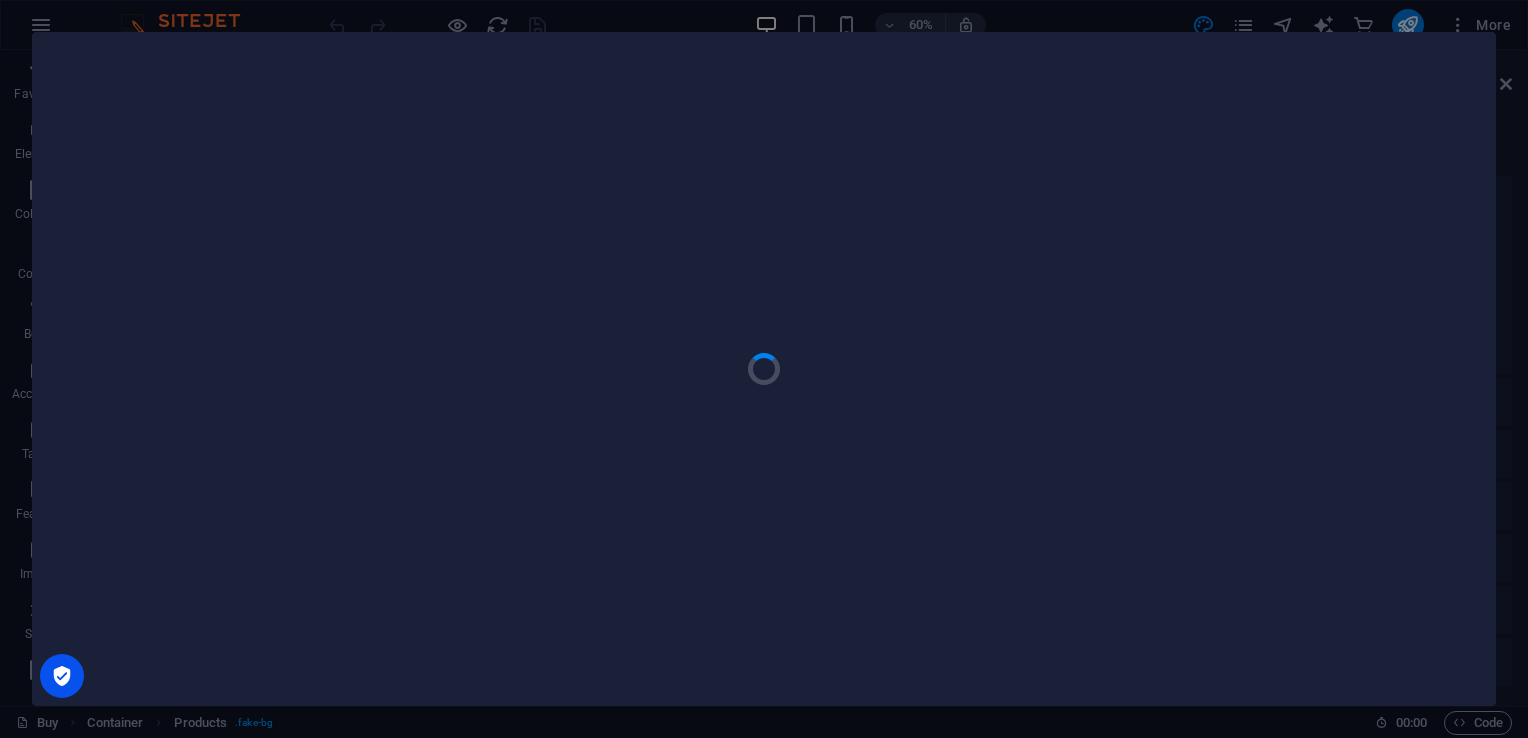 click at bounding box center (764, 369) 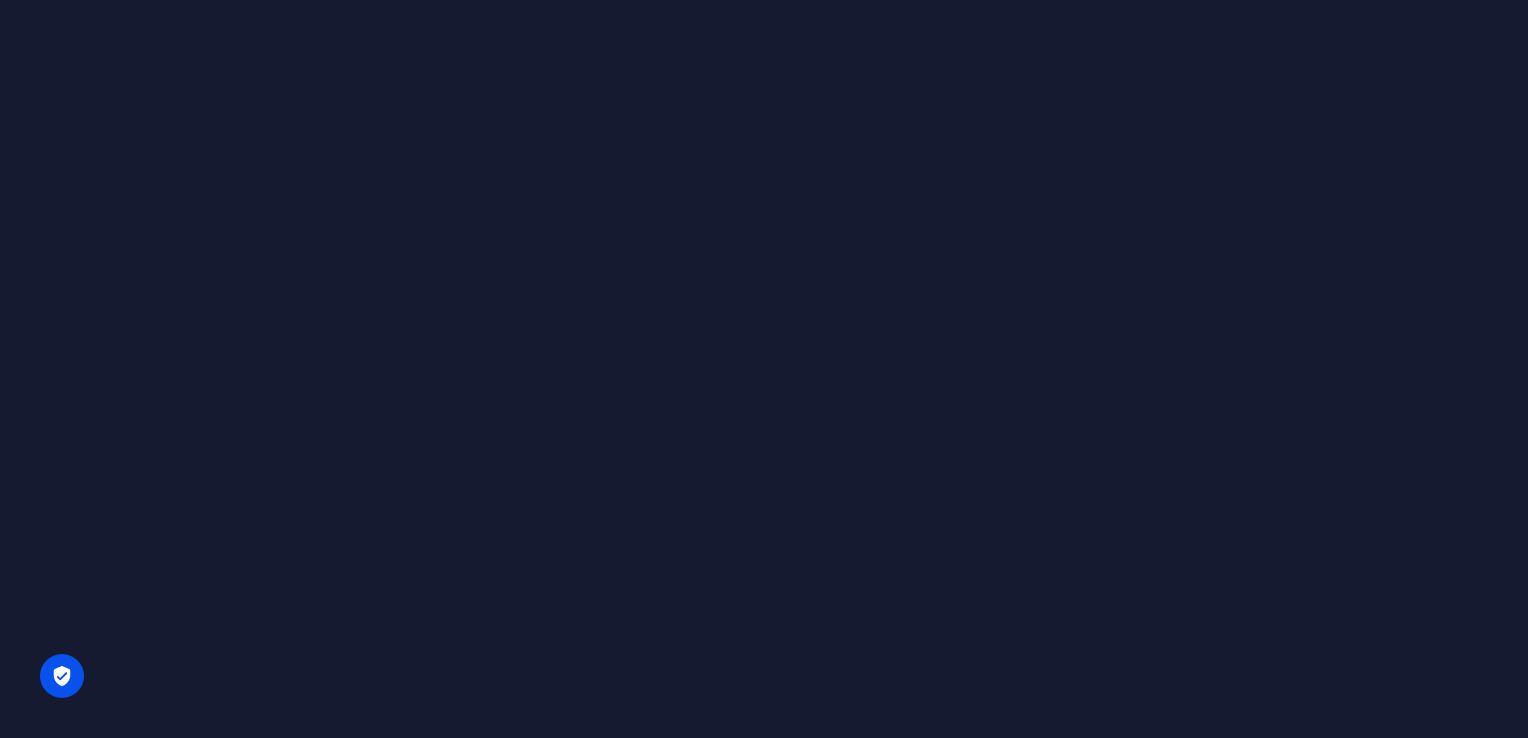 scroll, scrollTop: 0, scrollLeft: 0, axis: both 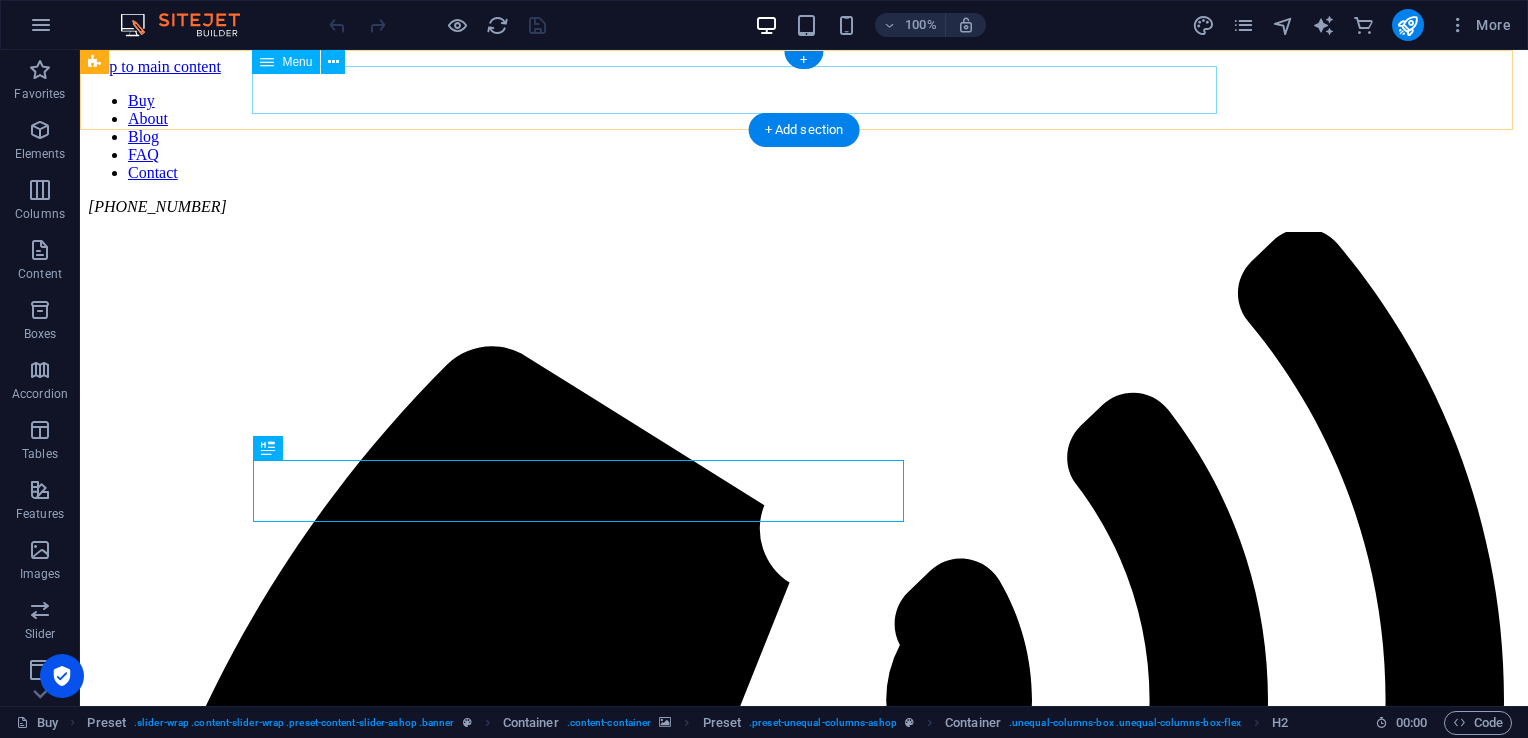 click on "Buy About Blog FAQ Contact" at bounding box center (804, 137) 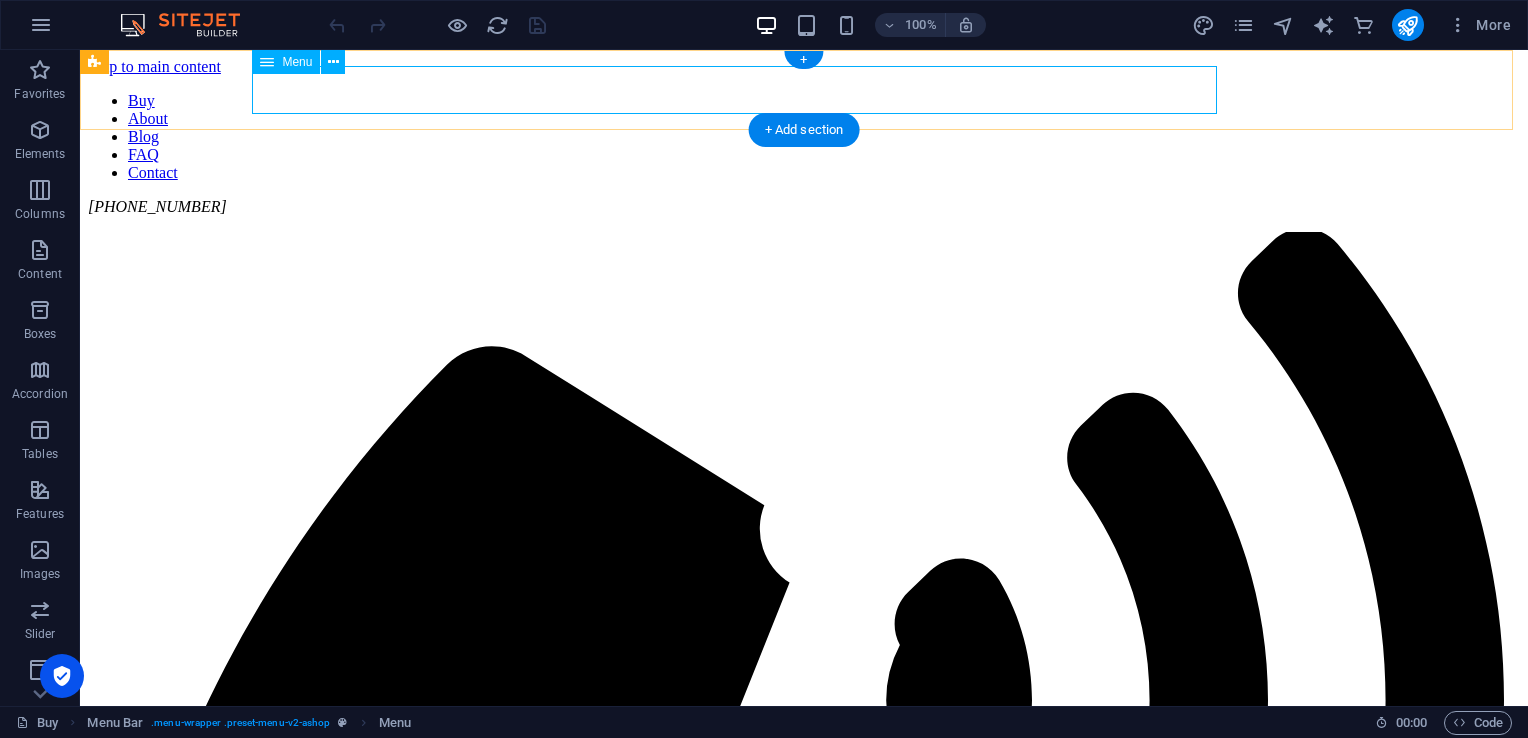 click on "Buy About Blog FAQ Contact" at bounding box center (804, 137) 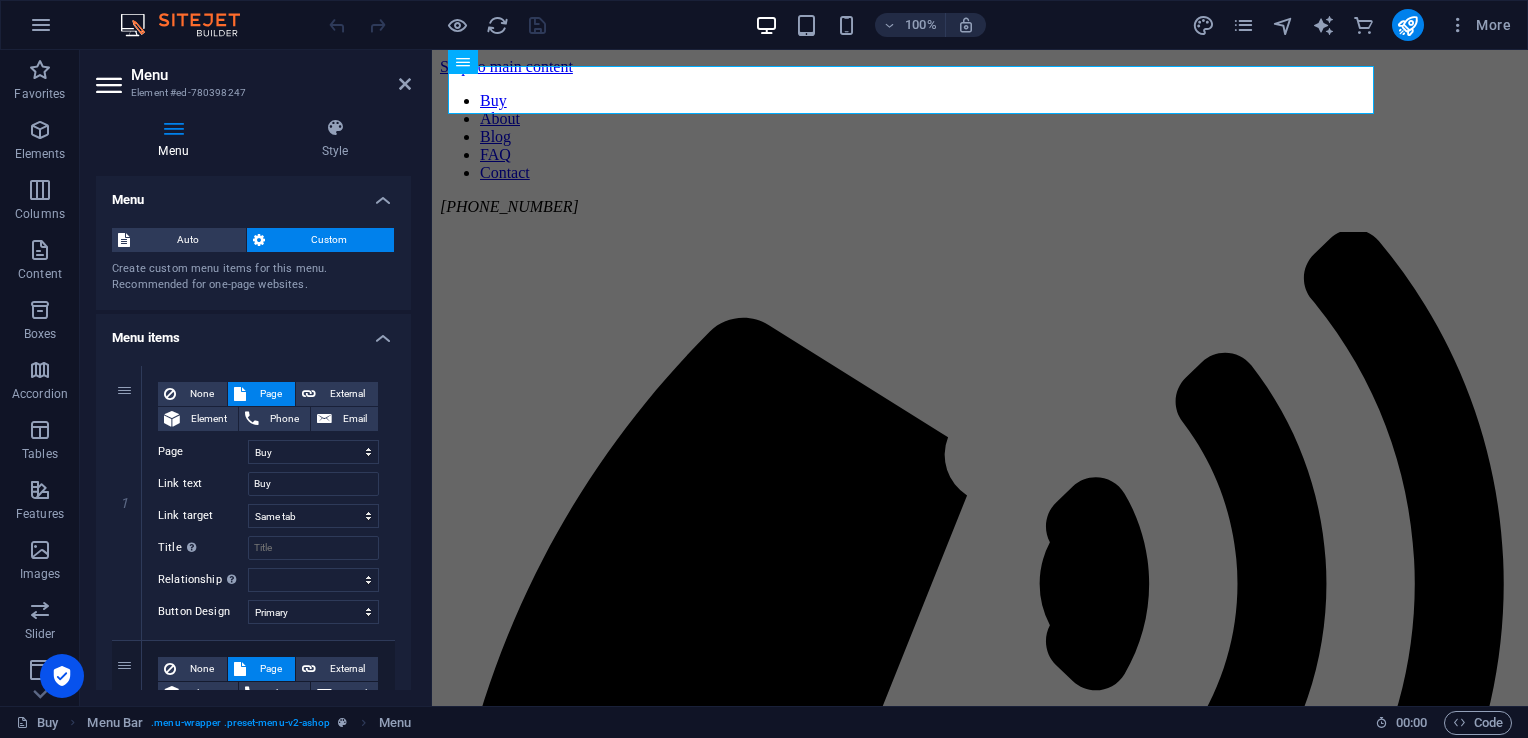 click on "Menu Element #ed-780398247" at bounding box center (253, 76) 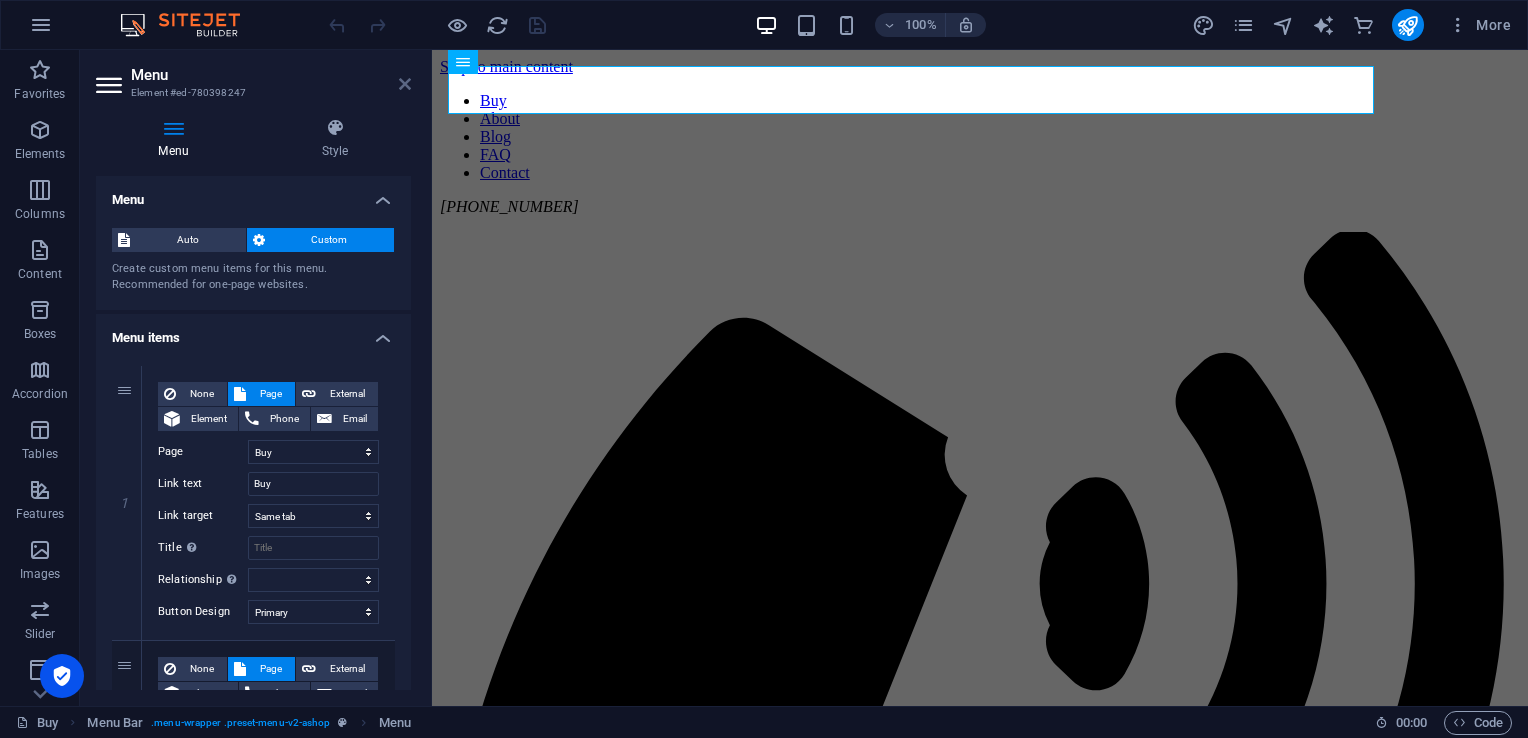 click at bounding box center [405, 84] 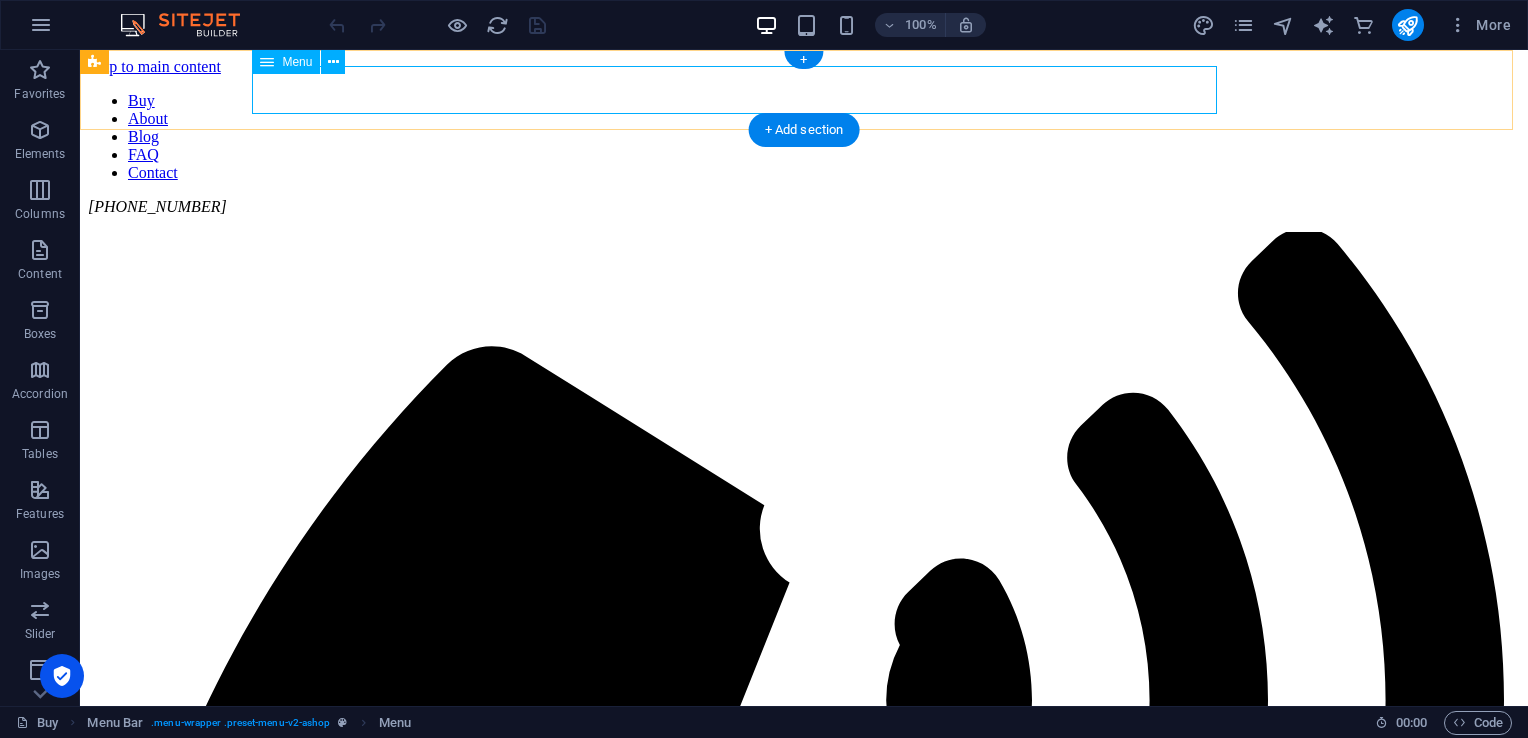 click on "Buy About Blog FAQ Contact" at bounding box center (804, 137) 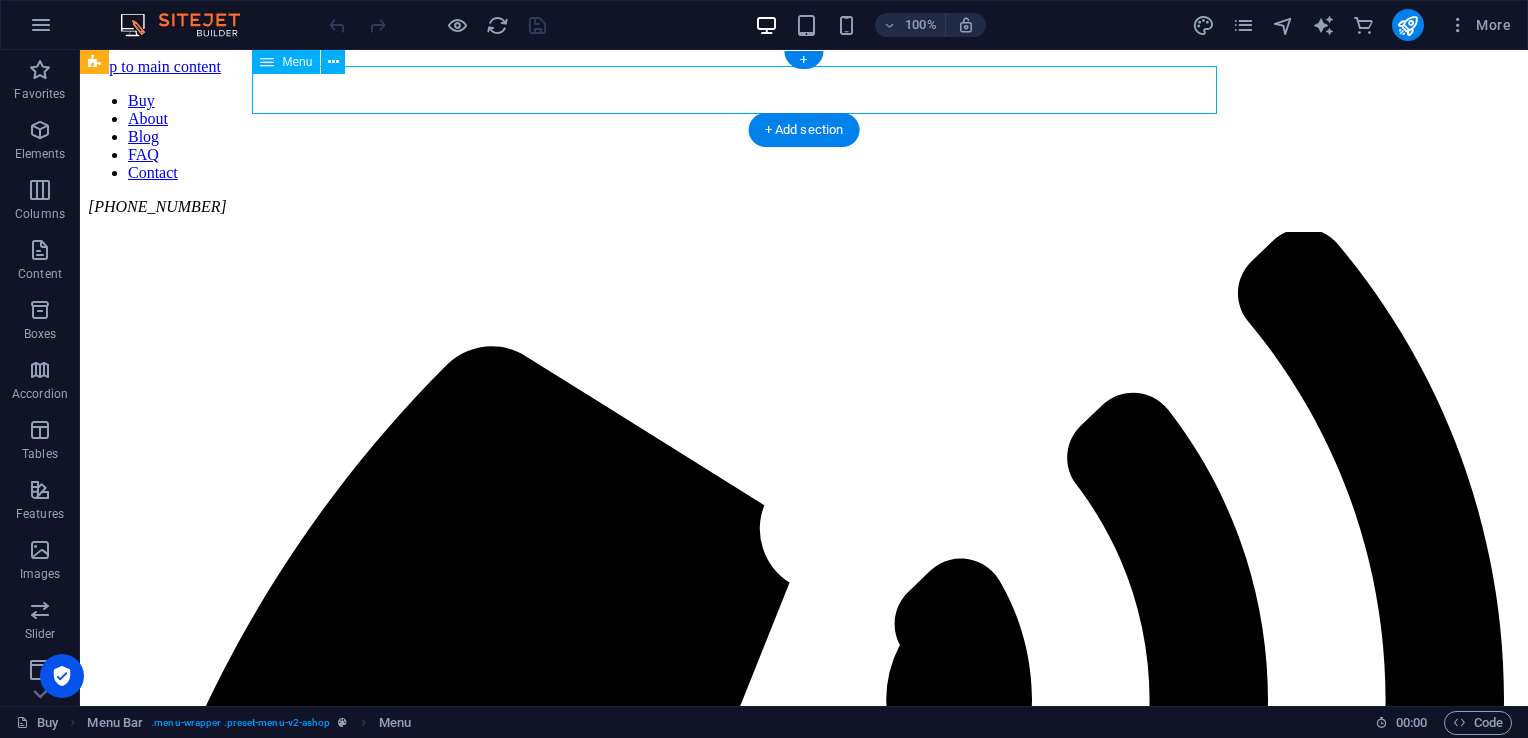 click on "Buy About Blog FAQ Contact" at bounding box center [804, 137] 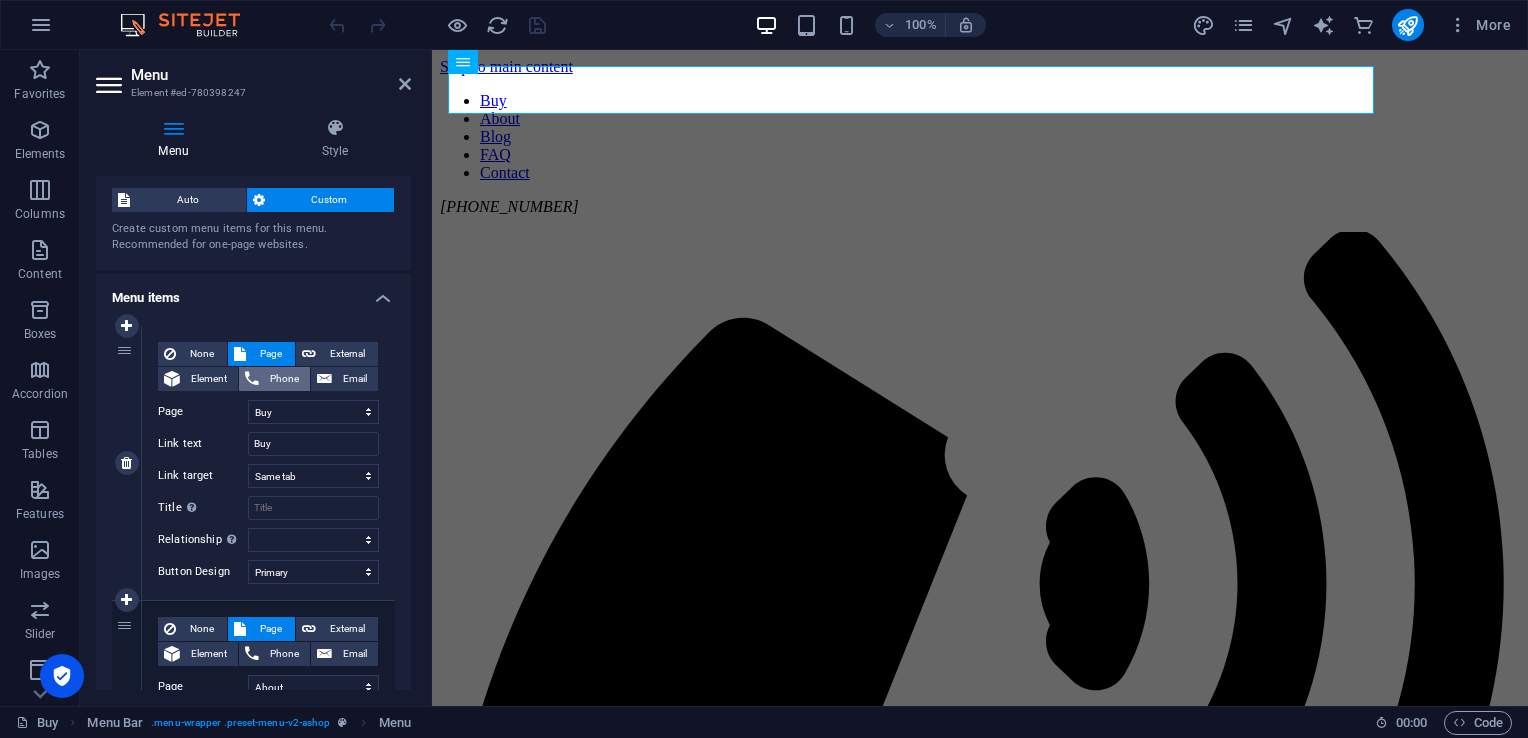 scroll, scrollTop: 100, scrollLeft: 0, axis: vertical 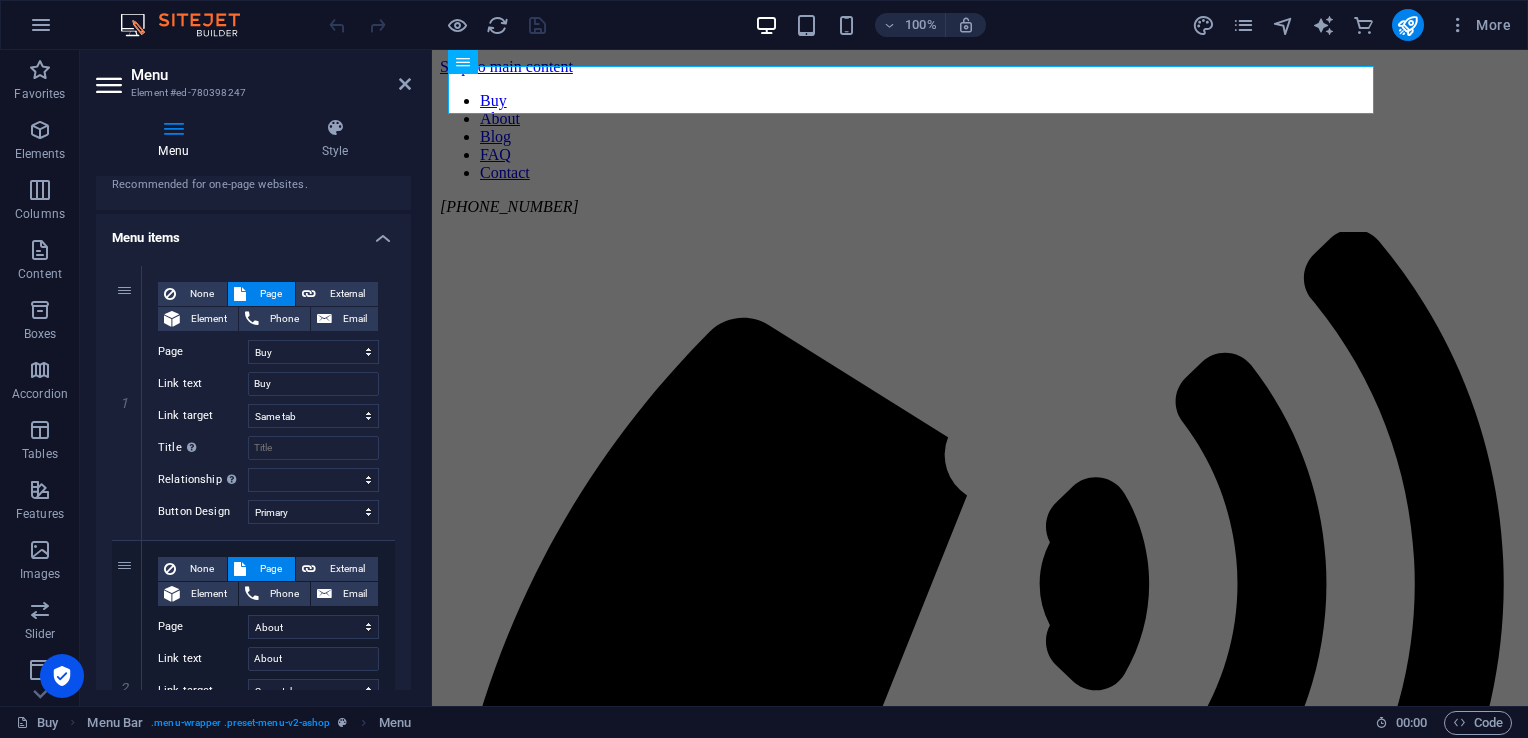 click on "1 None Page External Element Phone Email Page Buy About Blog FAQ Contact Legal notice Privacy Buy Element
URL /en/15126540 Phone Email Link text Buy Link target New tab Same tab Overlay Title Additional link description, should not be the same as the link text. The title is most often shown as a tooltip text when the mouse moves over the element. Leave empty if uncertain. Relationship Sets the  relationship of this link to the link target . For example, the value "nofollow" instructs search engines not to follow the link. Can be left empty. alternate author bookmark external help license next nofollow noreferrer noopener prev search tag Button Design None Default Primary Secondary 2 None Page External Element Phone Email Page Buy About Blog FAQ Contact Legal notice Privacy Buy Element
URL /en/15126543 Phone Email Link text About Link target New tab Same tab Overlay Title Relationship Sets the  relationship of this link to the link target alternate author help 3" at bounding box center (253, 953) 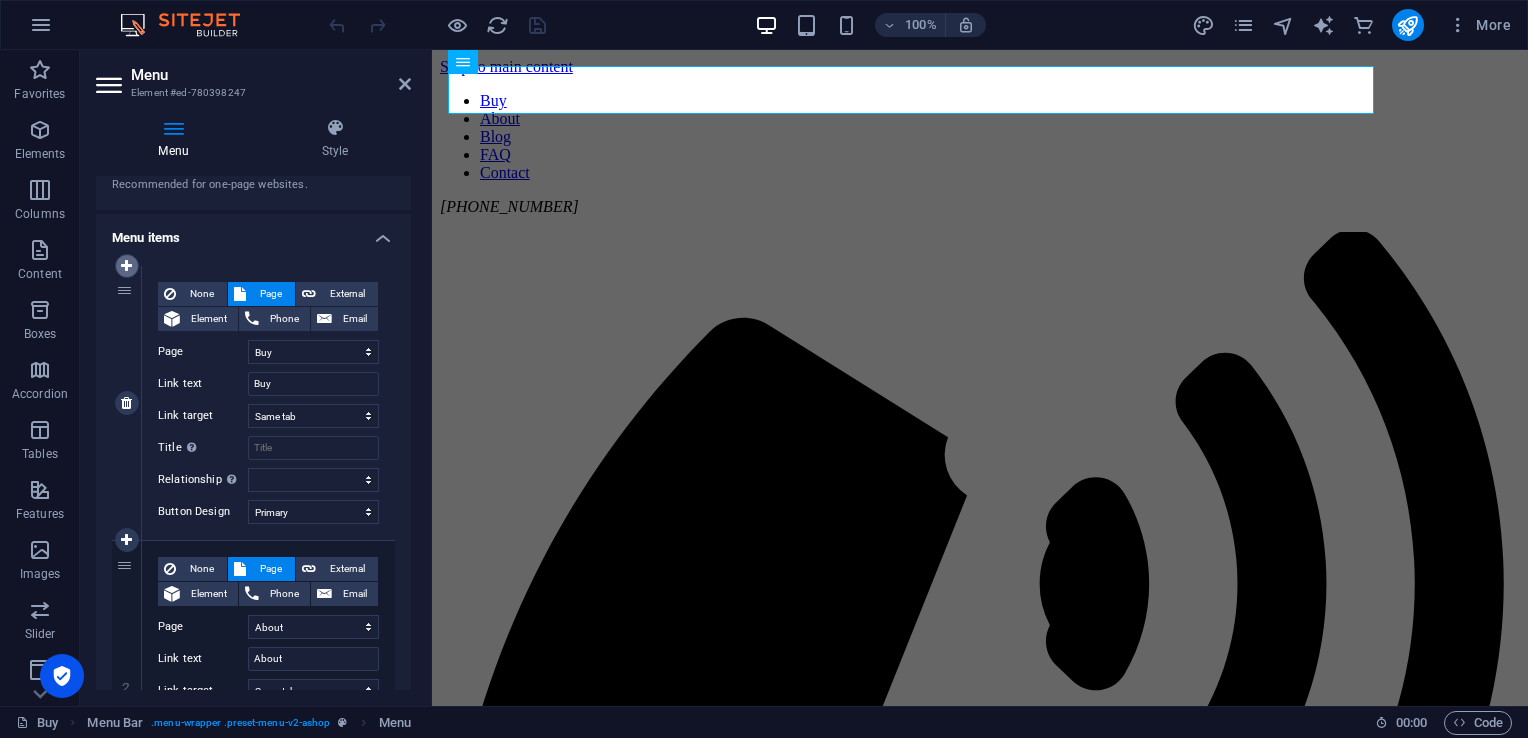 click at bounding box center [126, 266] 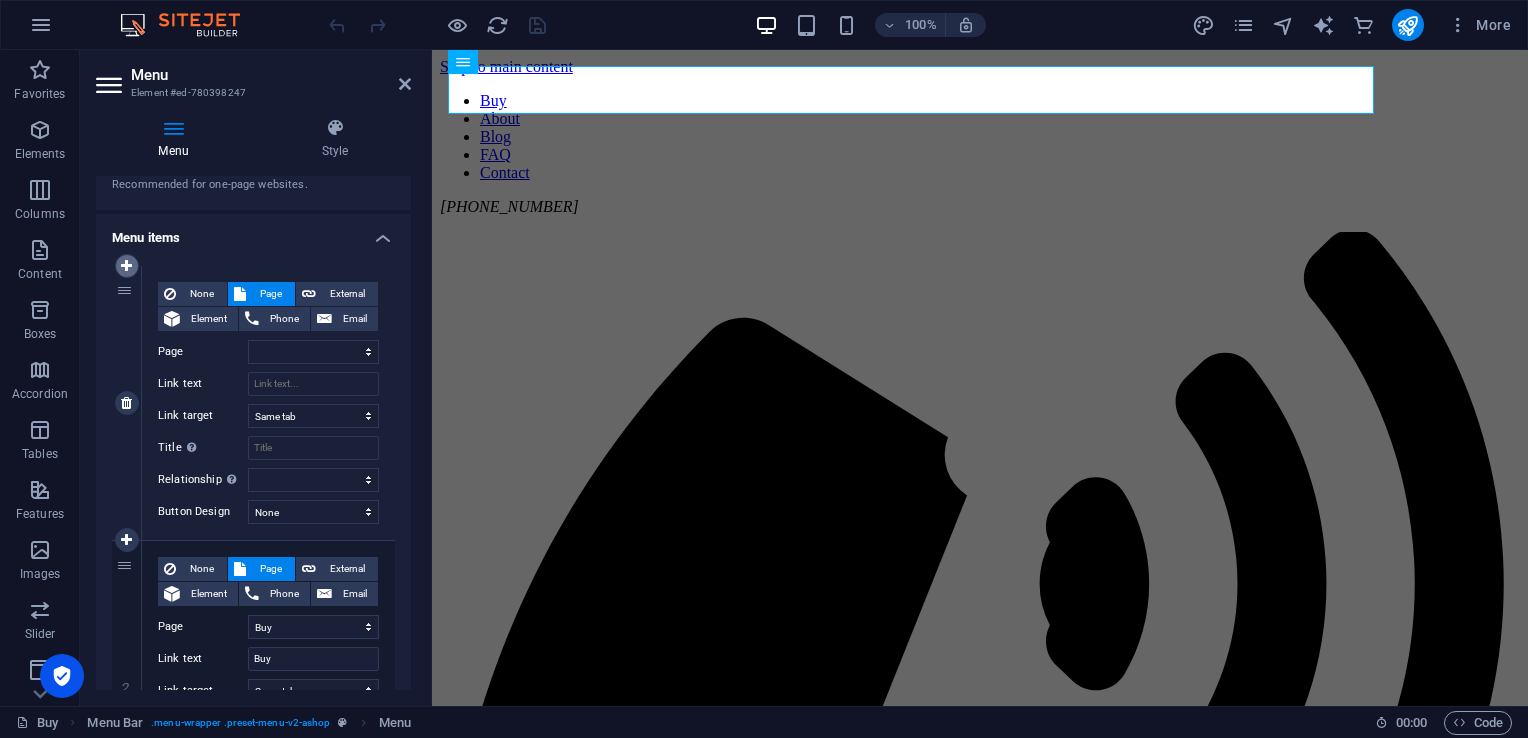 select on "4" 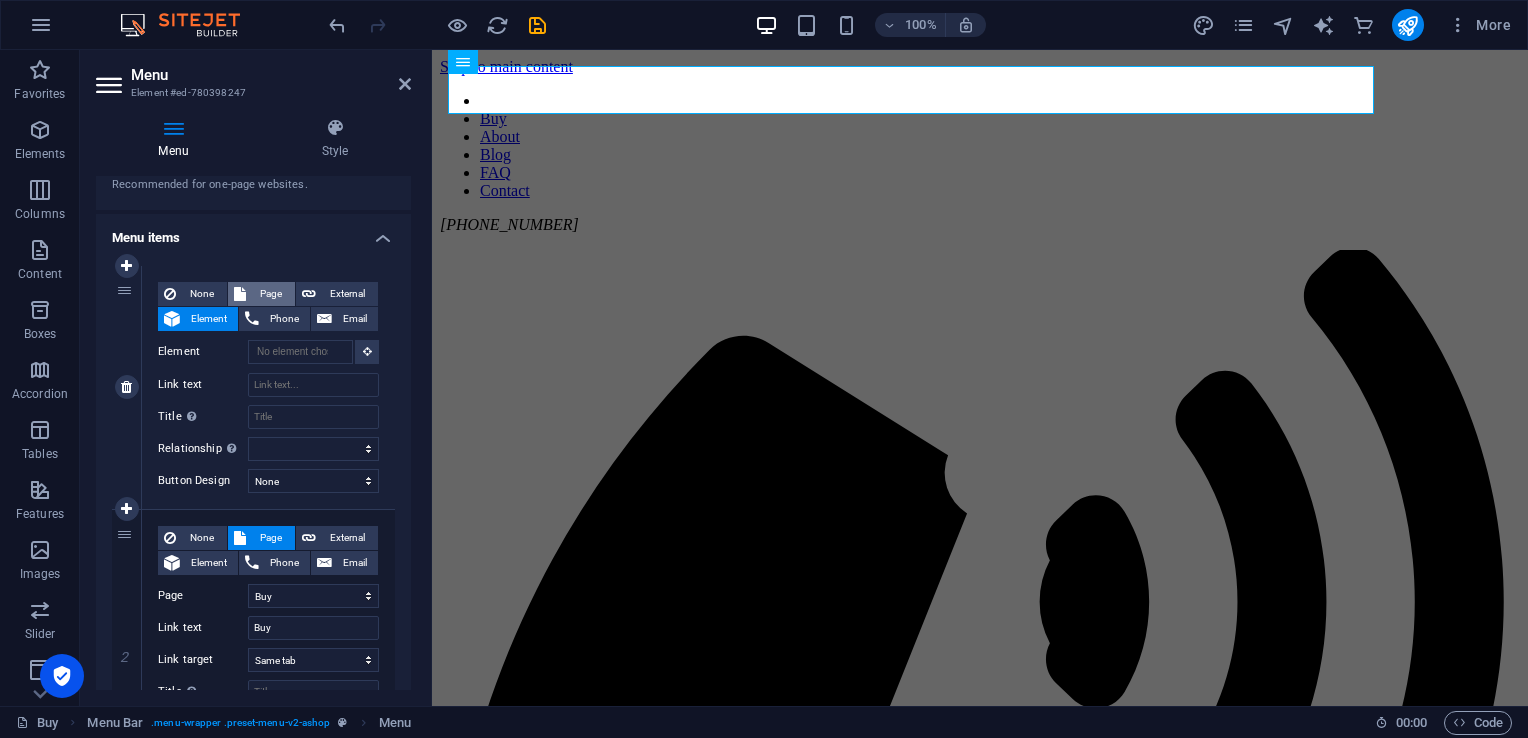 click on "Page" at bounding box center [270, 294] 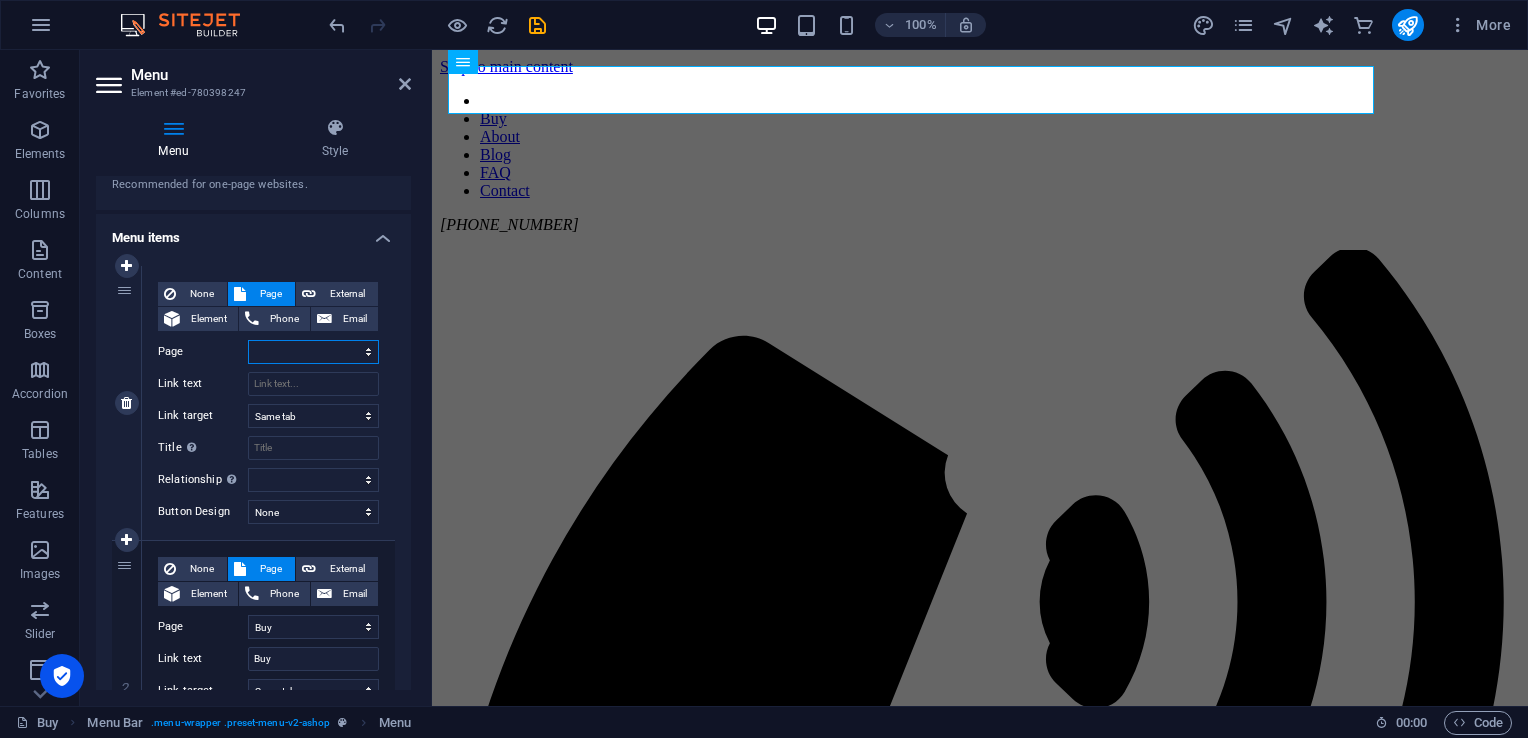 click on "Buy About Blog FAQ Contact Legal notice Privacy Buy" at bounding box center [313, 352] 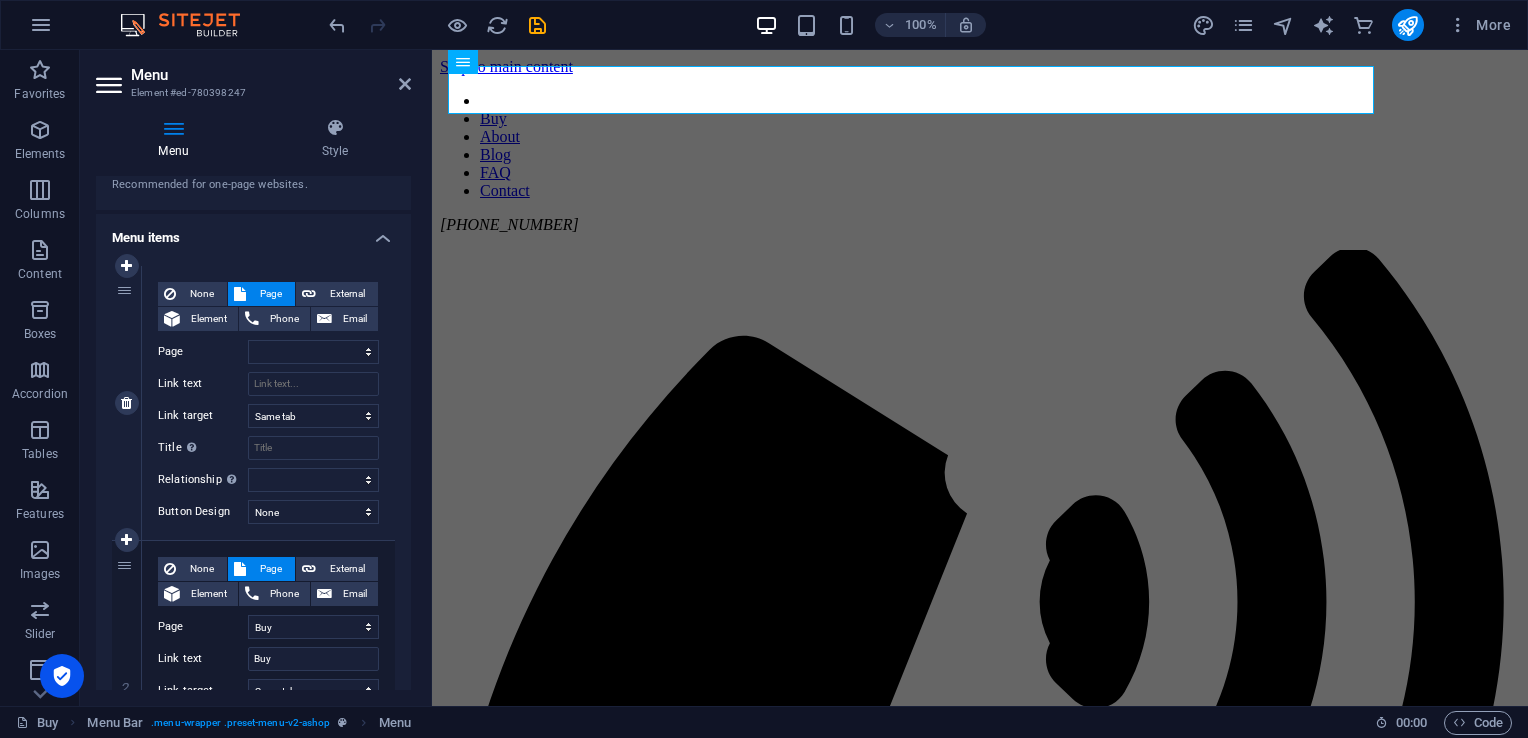 click on "Page" at bounding box center [203, 352] 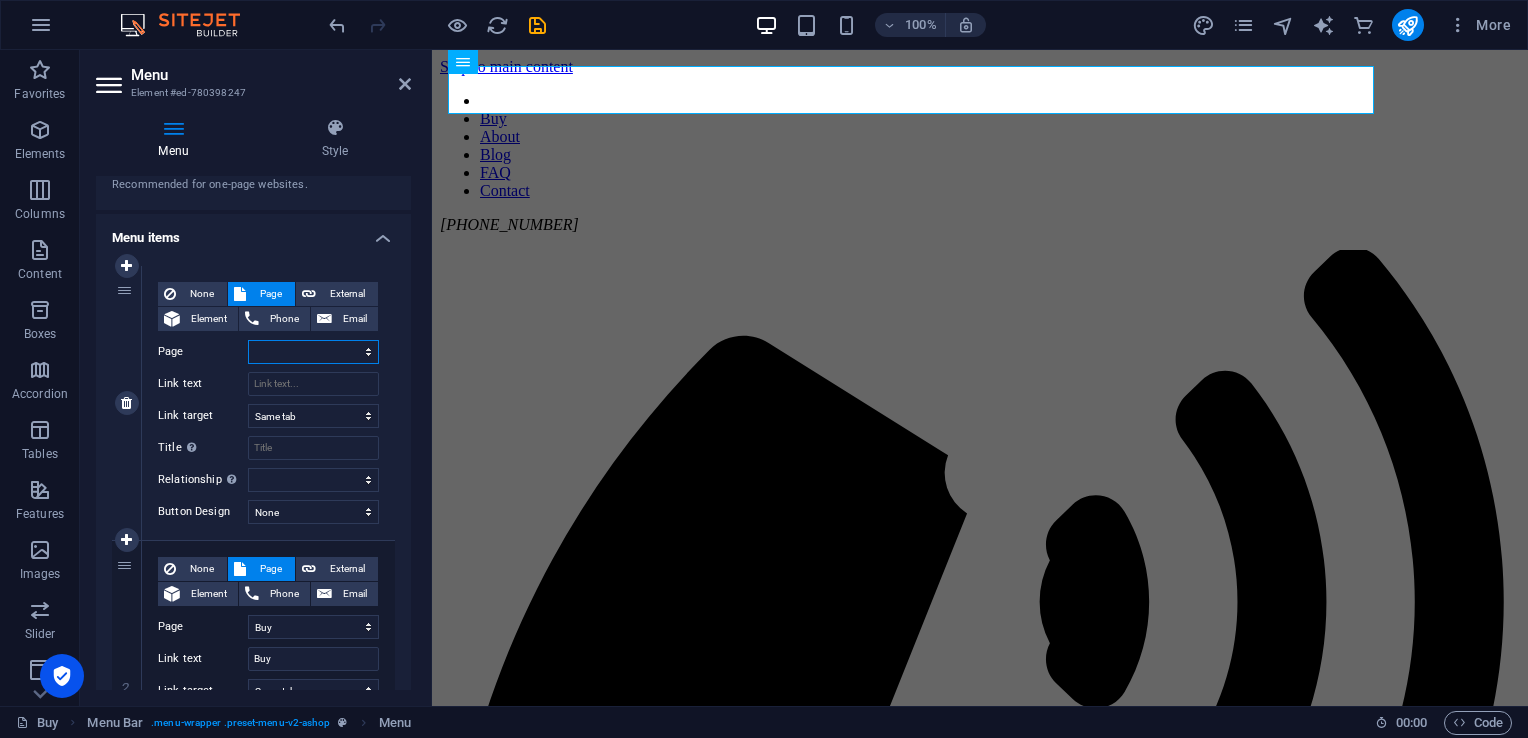 click on "Buy About Blog FAQ Contact Legal notice Privacy Buy" at bounding box center (313, 352) 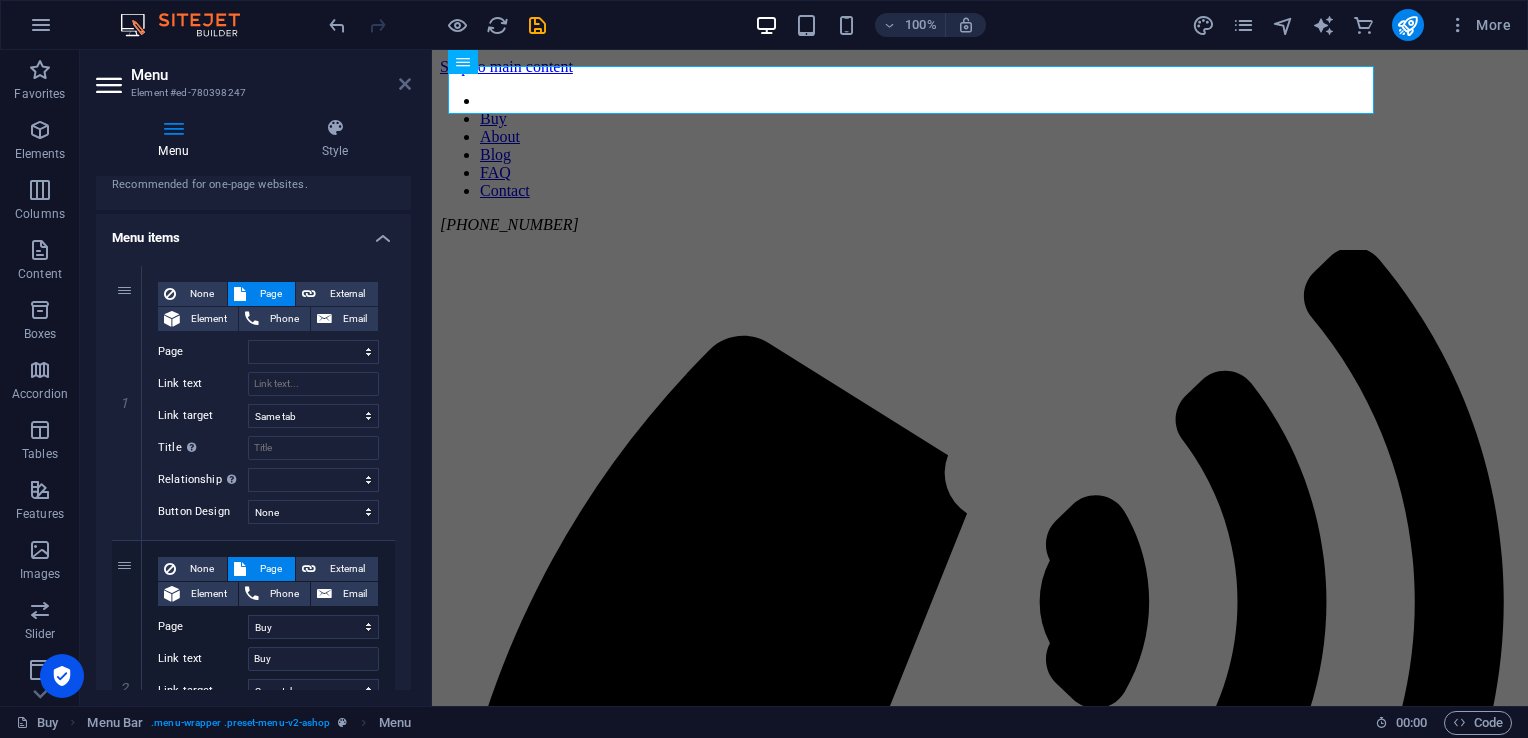 click at bounding box center (405, 84) 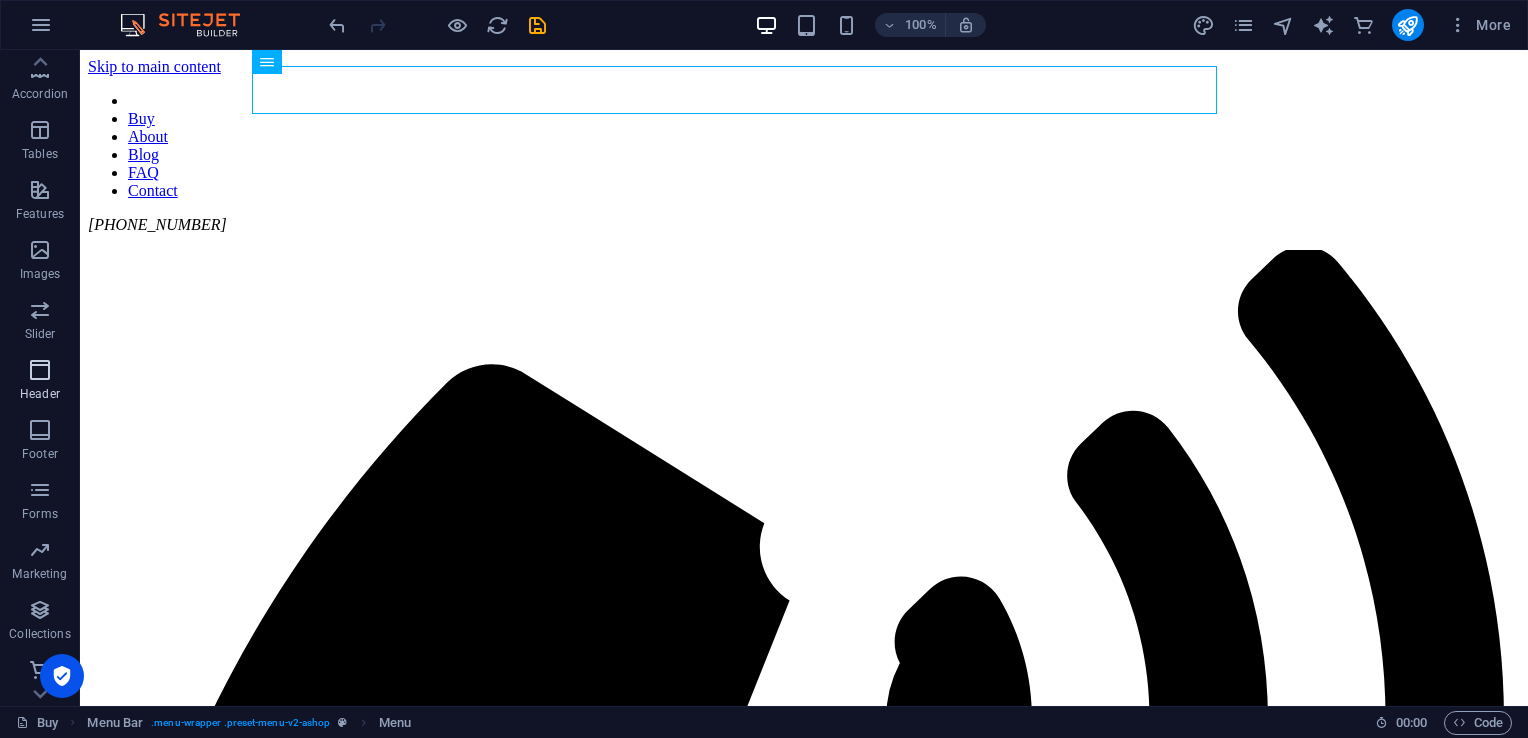 scroll, scrollTop: 303, scrollLeft: 0, axis: vertical 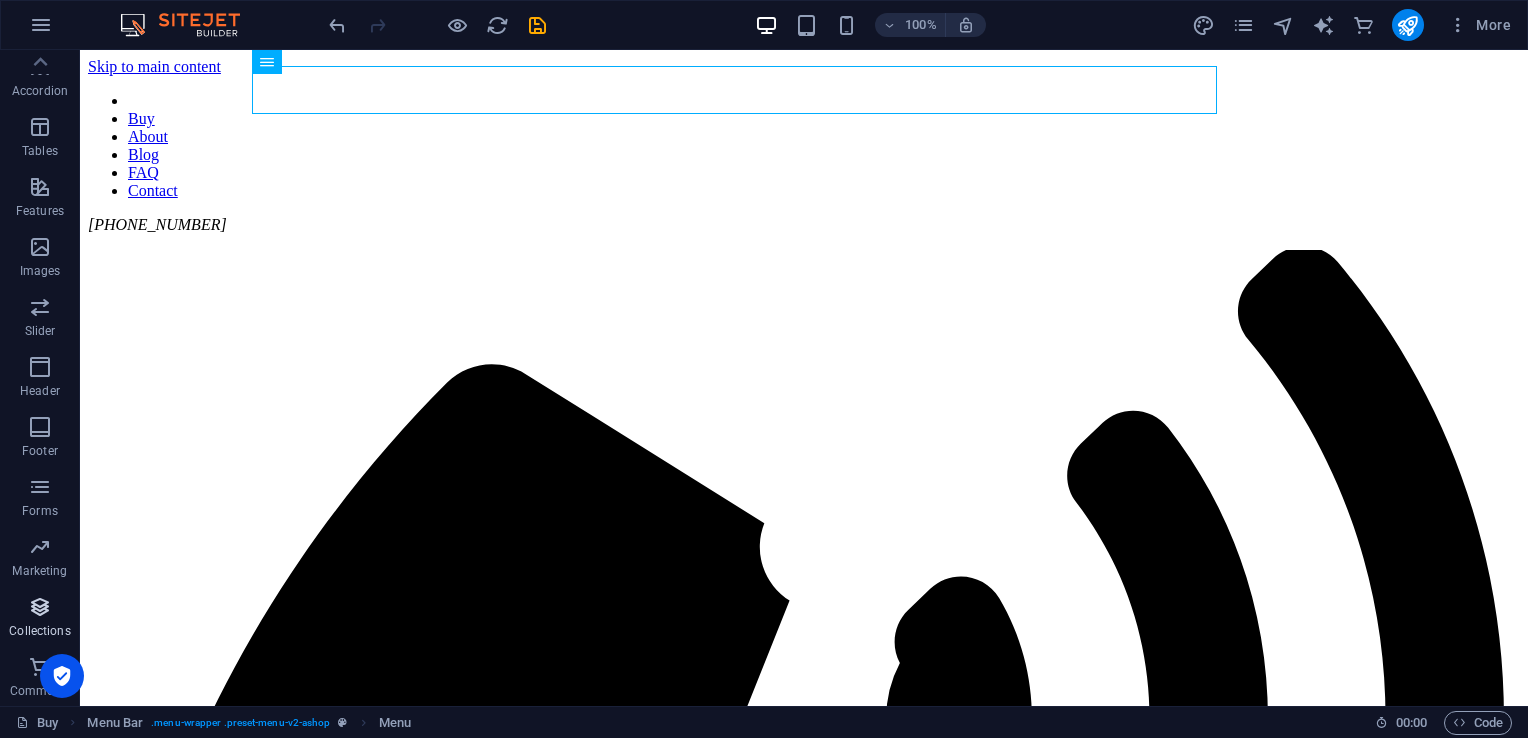 click at bounding box center (40, 607) 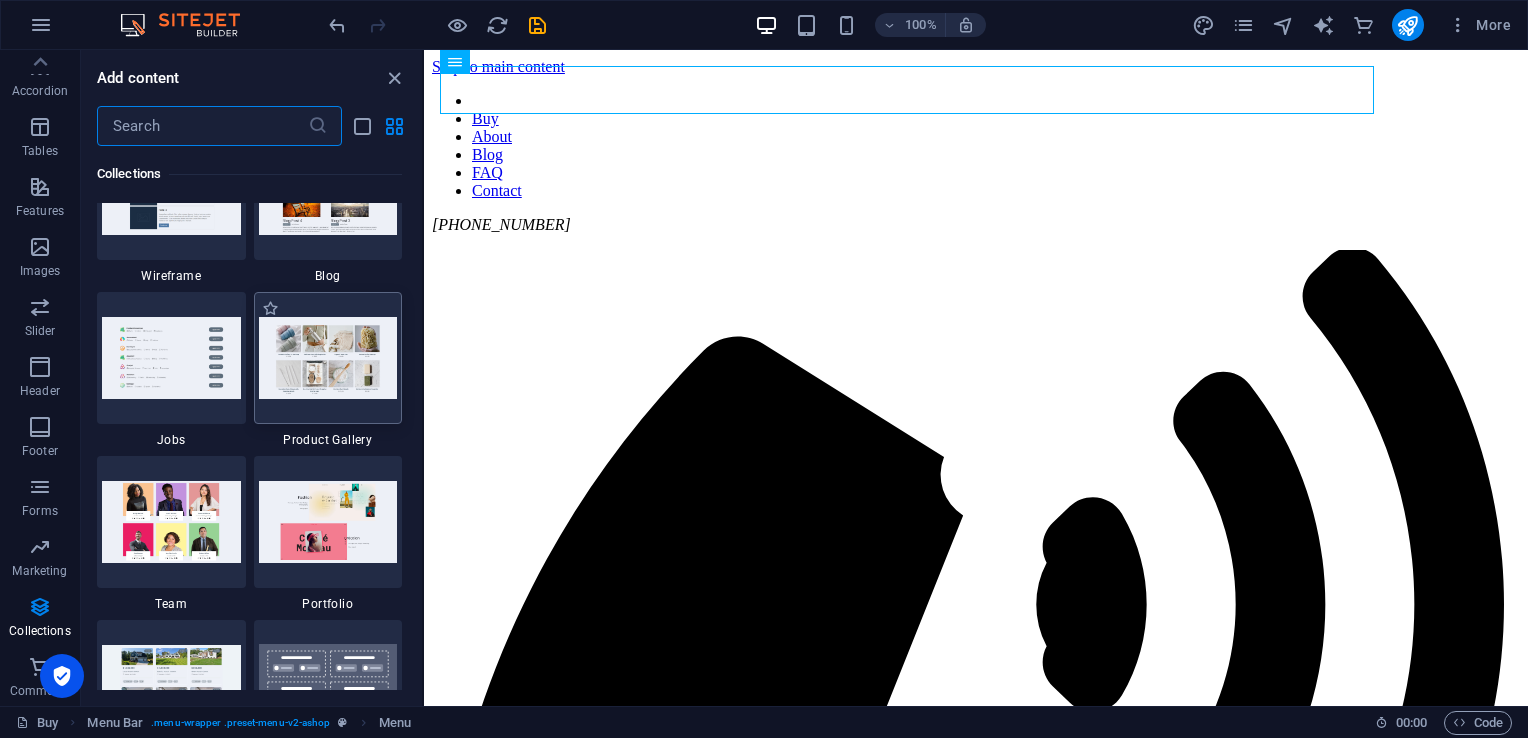 scroll, scrollTop: 18242, scrollLeft: 0, axis: vertical 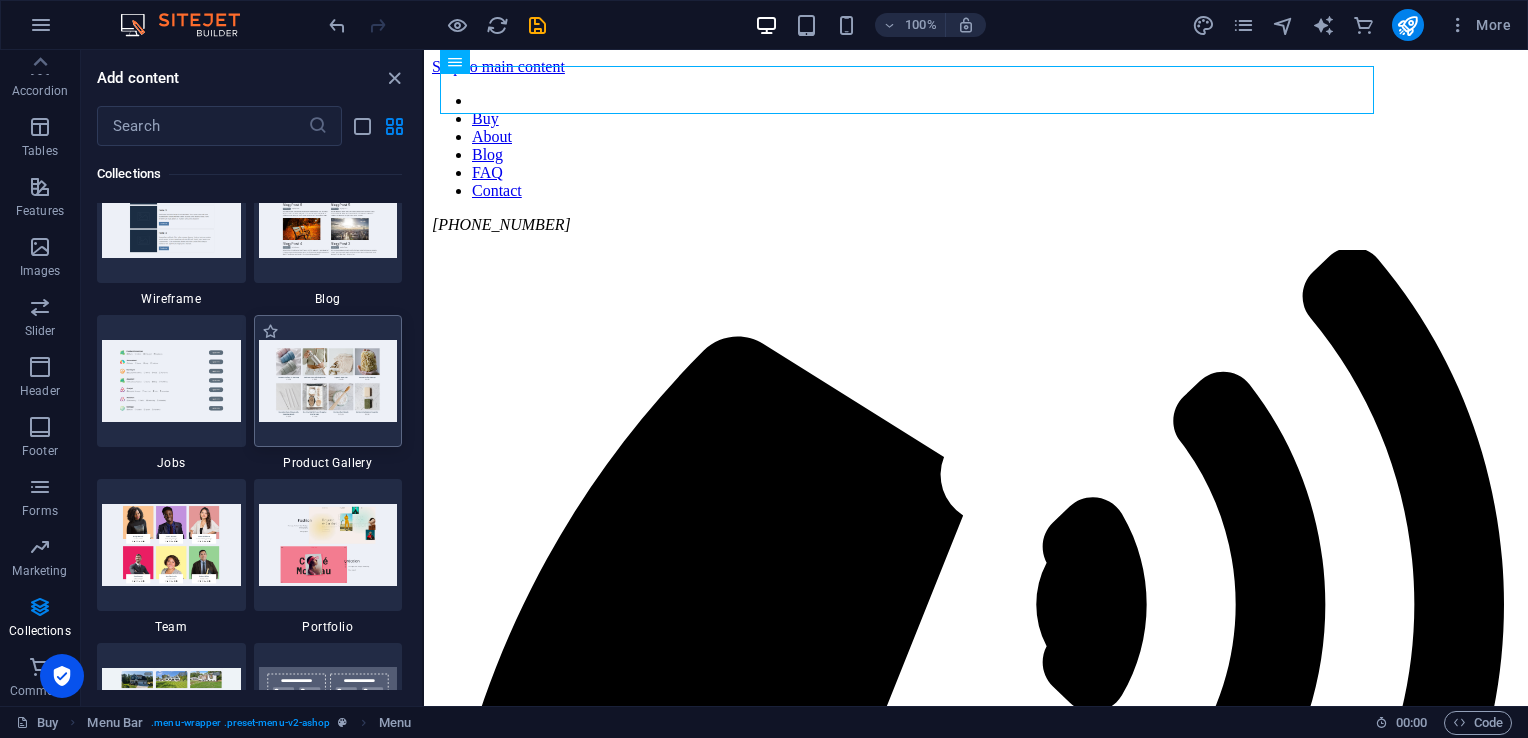 click at bounding box center [328, 380] 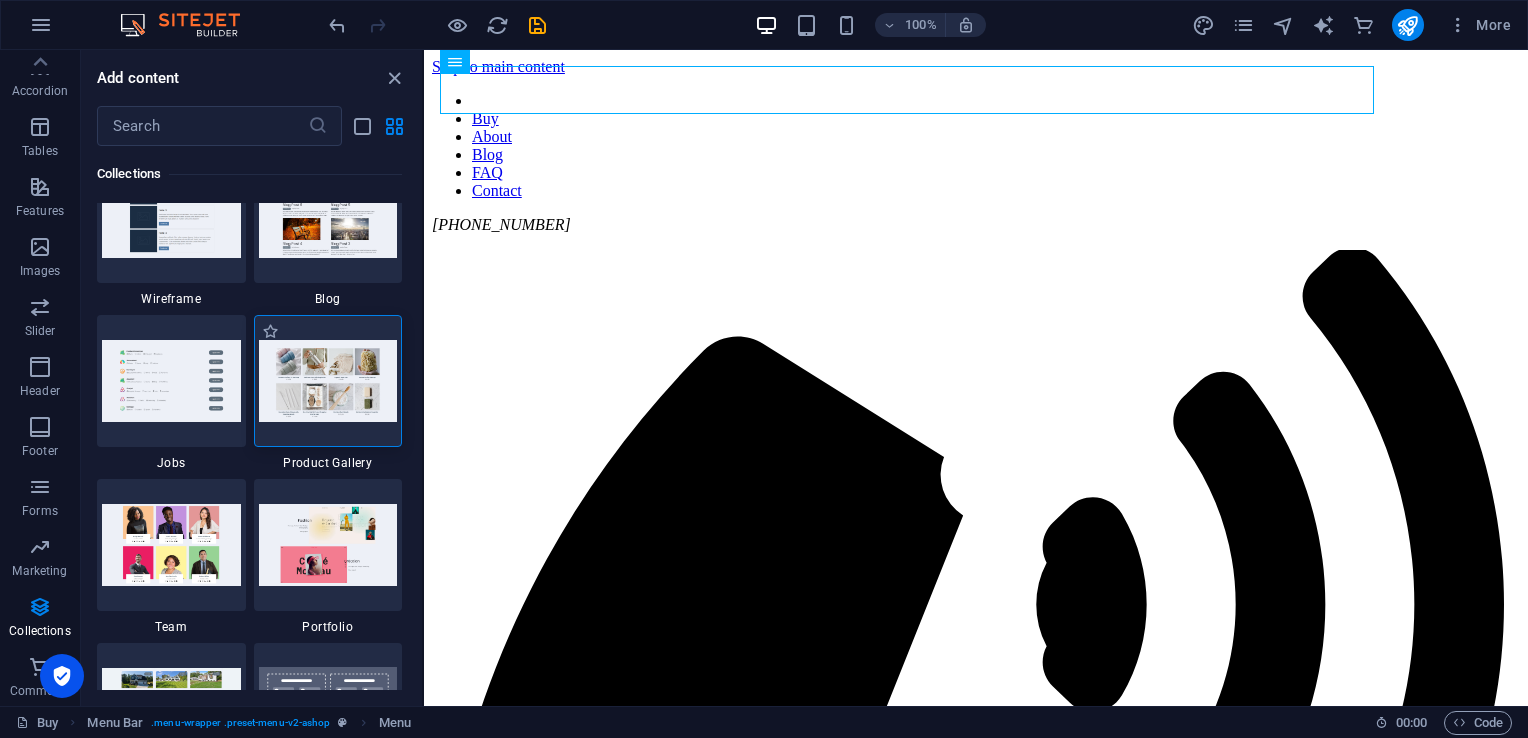 click at bounding box center (328, 380) 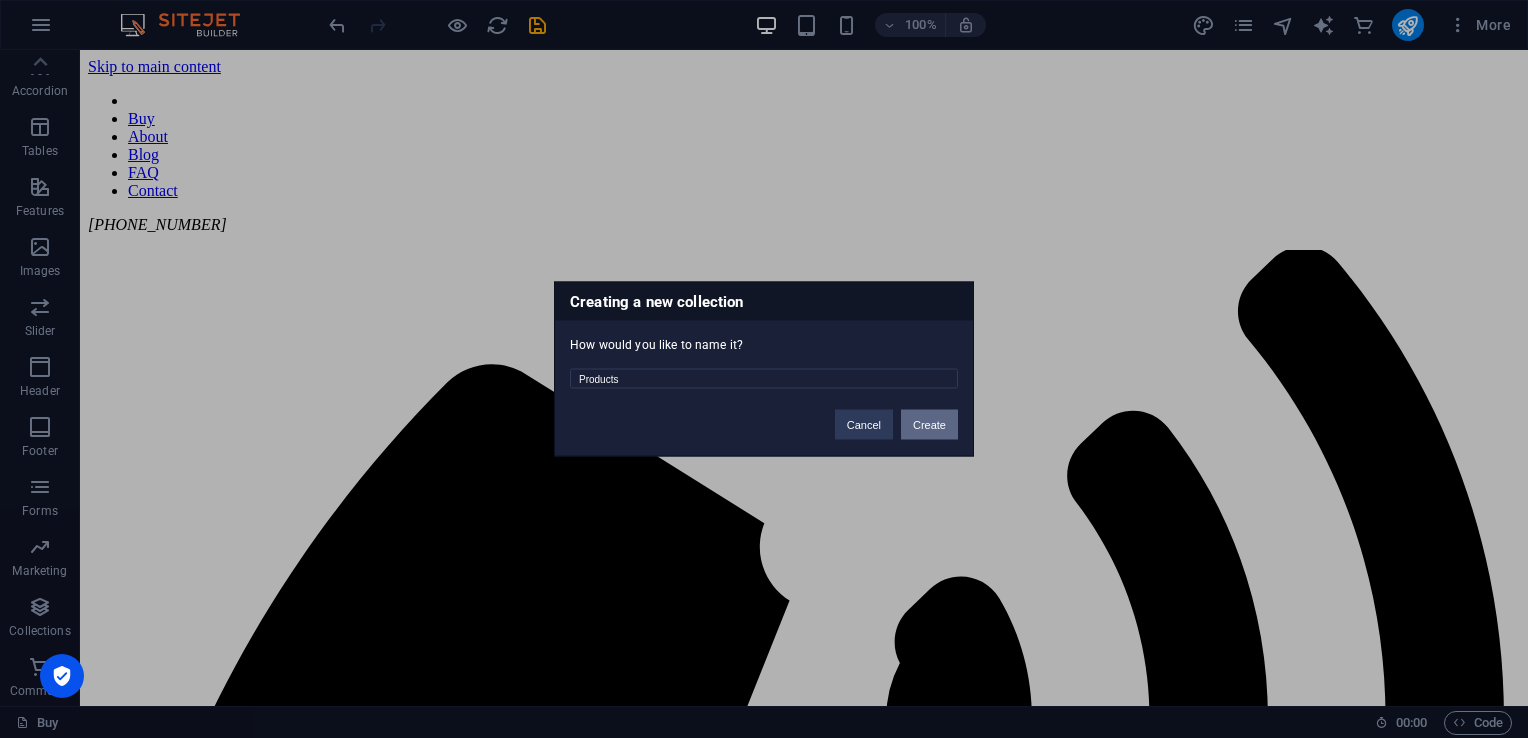 click on "Create" at bounding box center [929, 425] 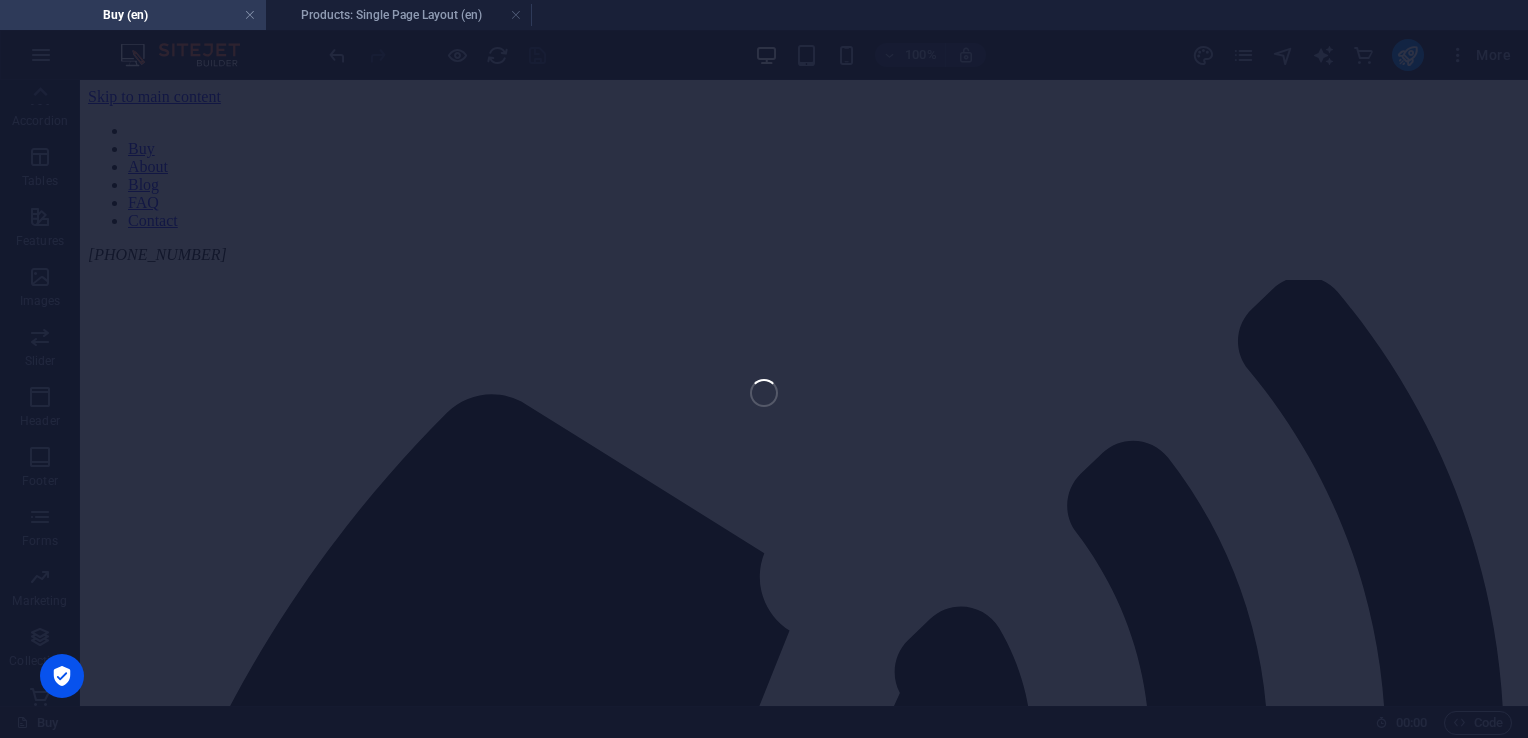 select on "686f758c1bb0356d290b6ec5" 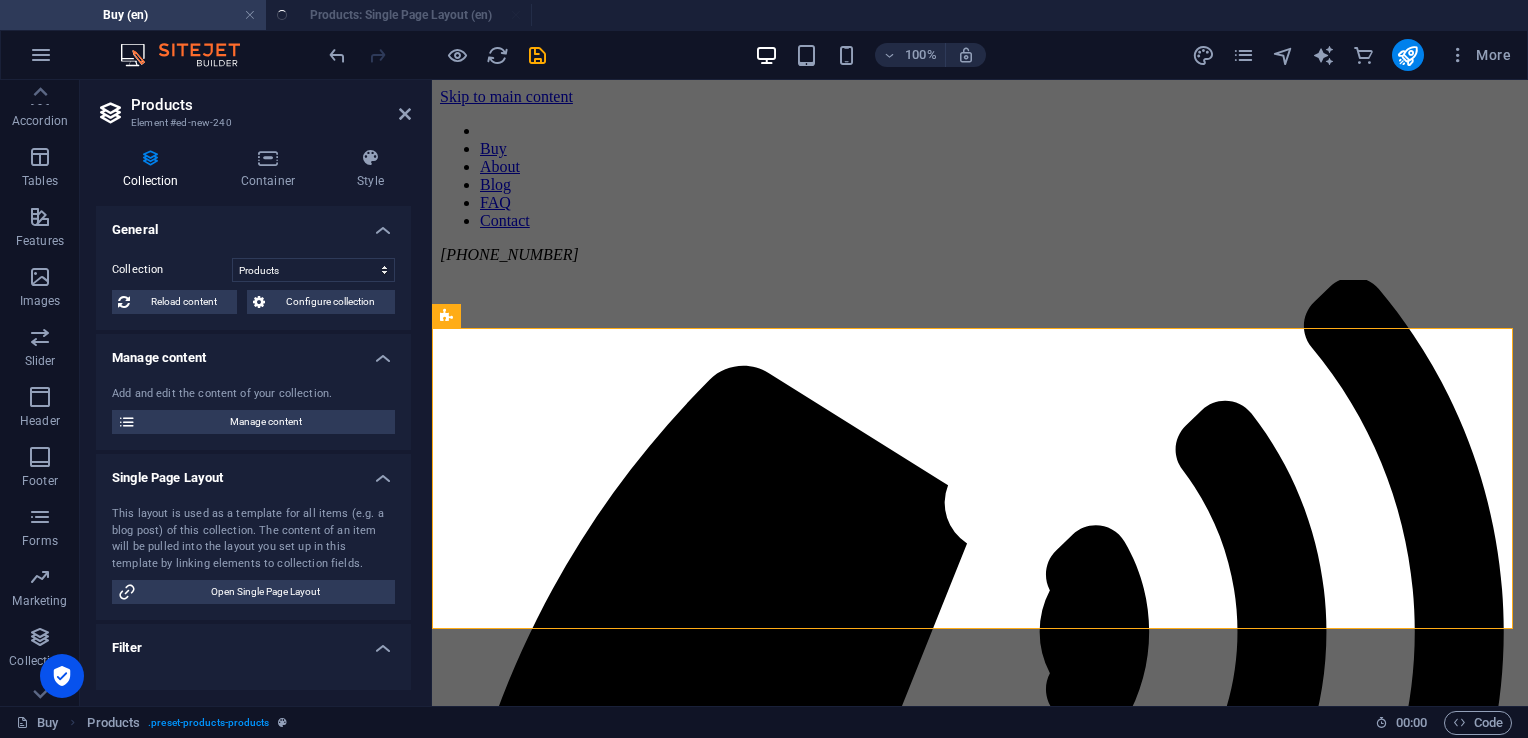 select on "createdAt_DESC" 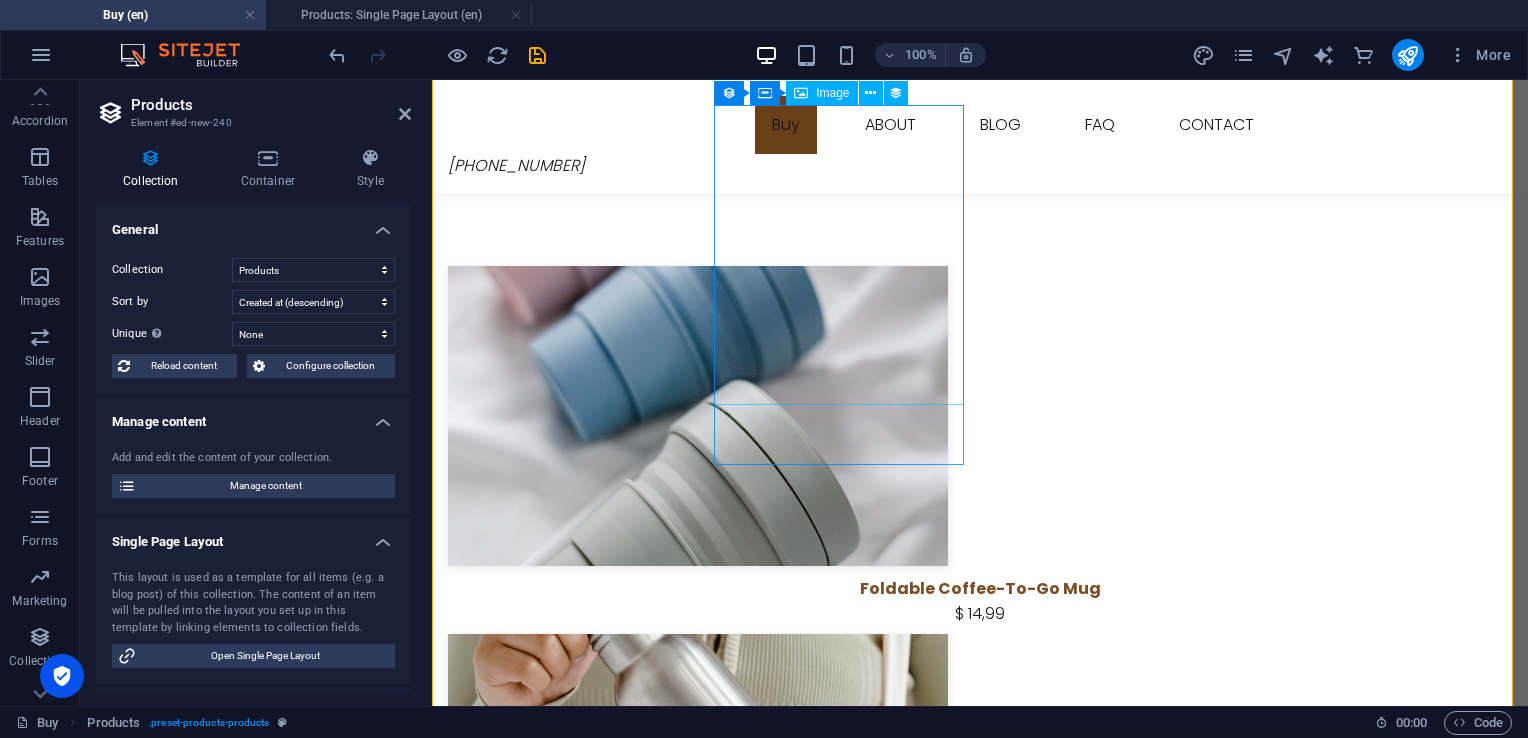 scroll, scrollTop: 0, scrollLeft: 0, axis: both 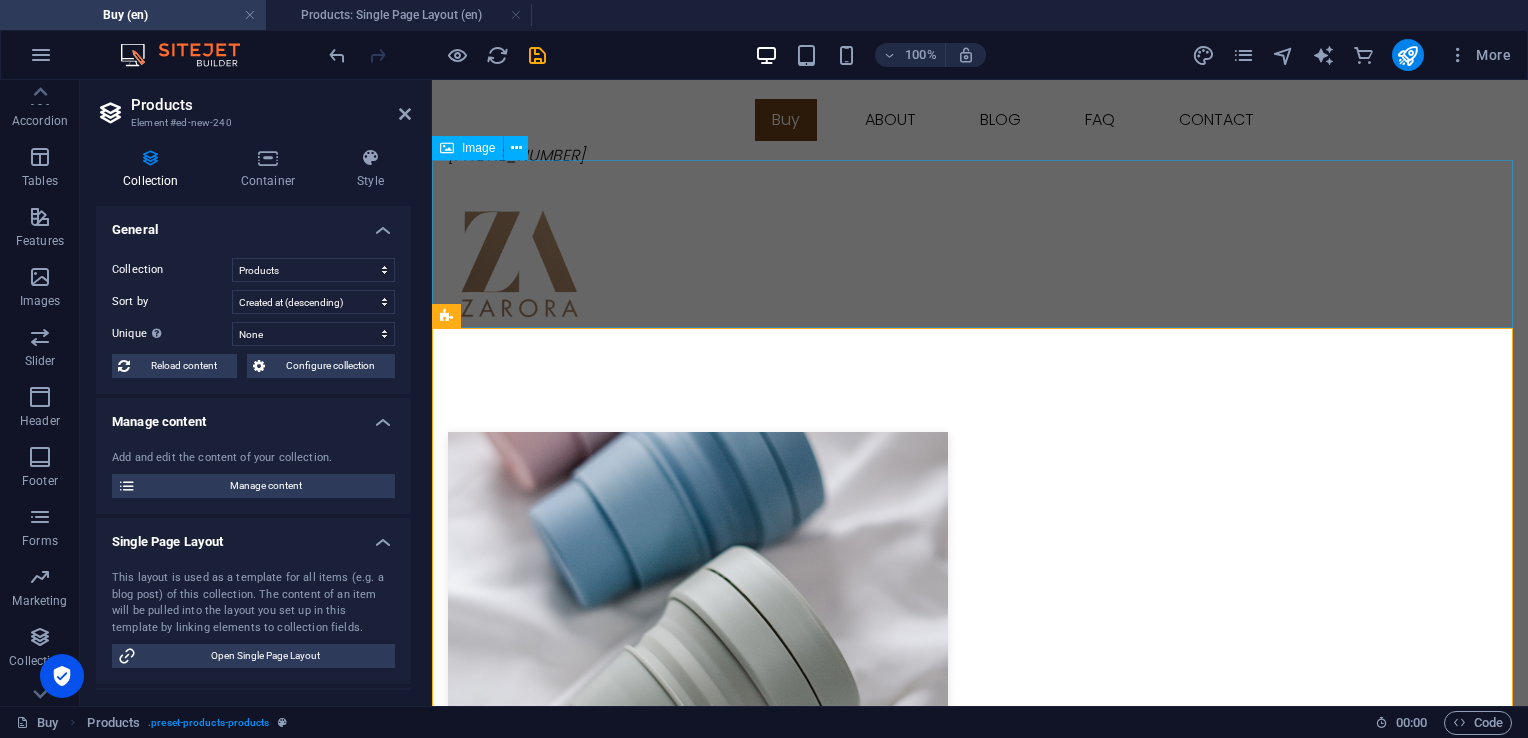 click at bounding box center [980, 268] 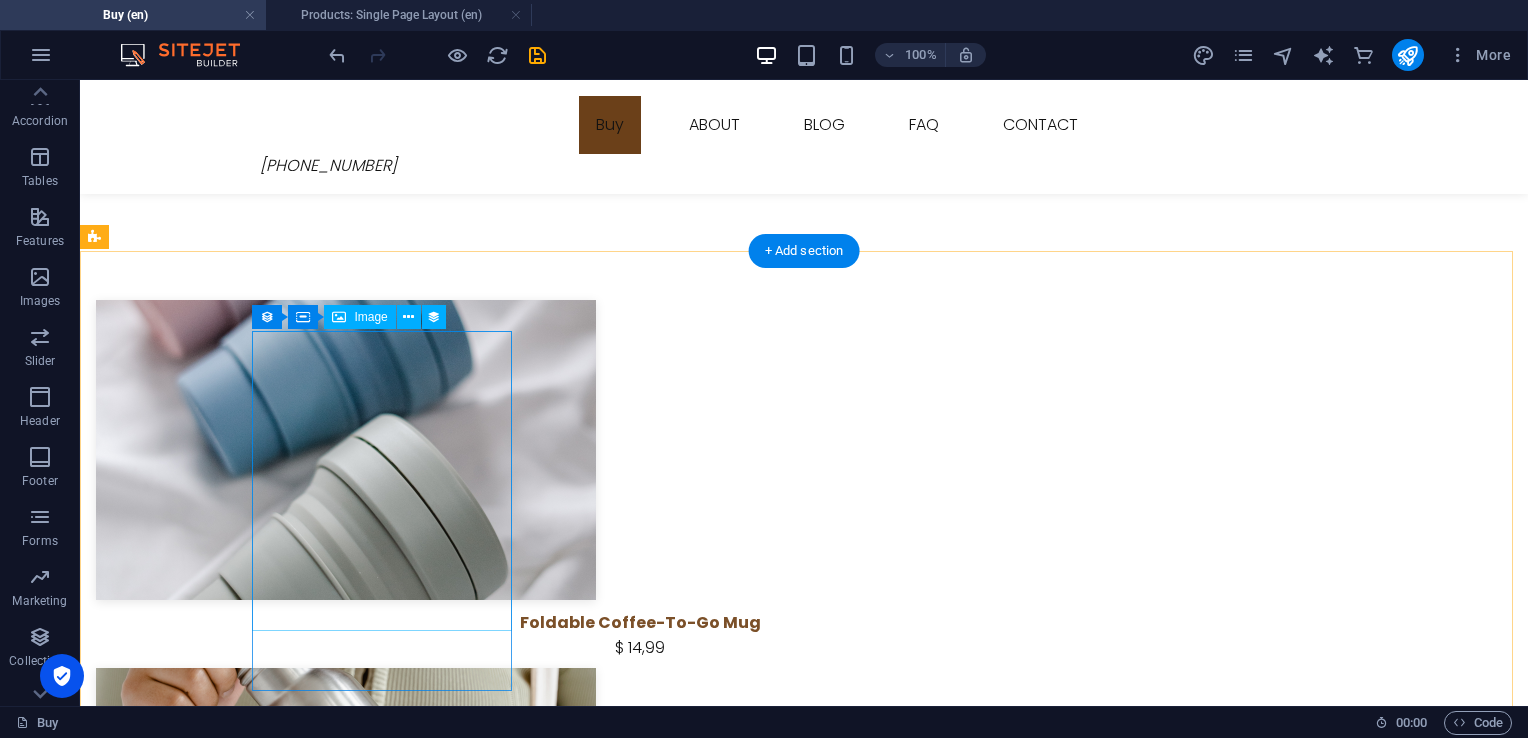 scroll, scrollTop: 190, scrollLeft: 0, axis: vertical 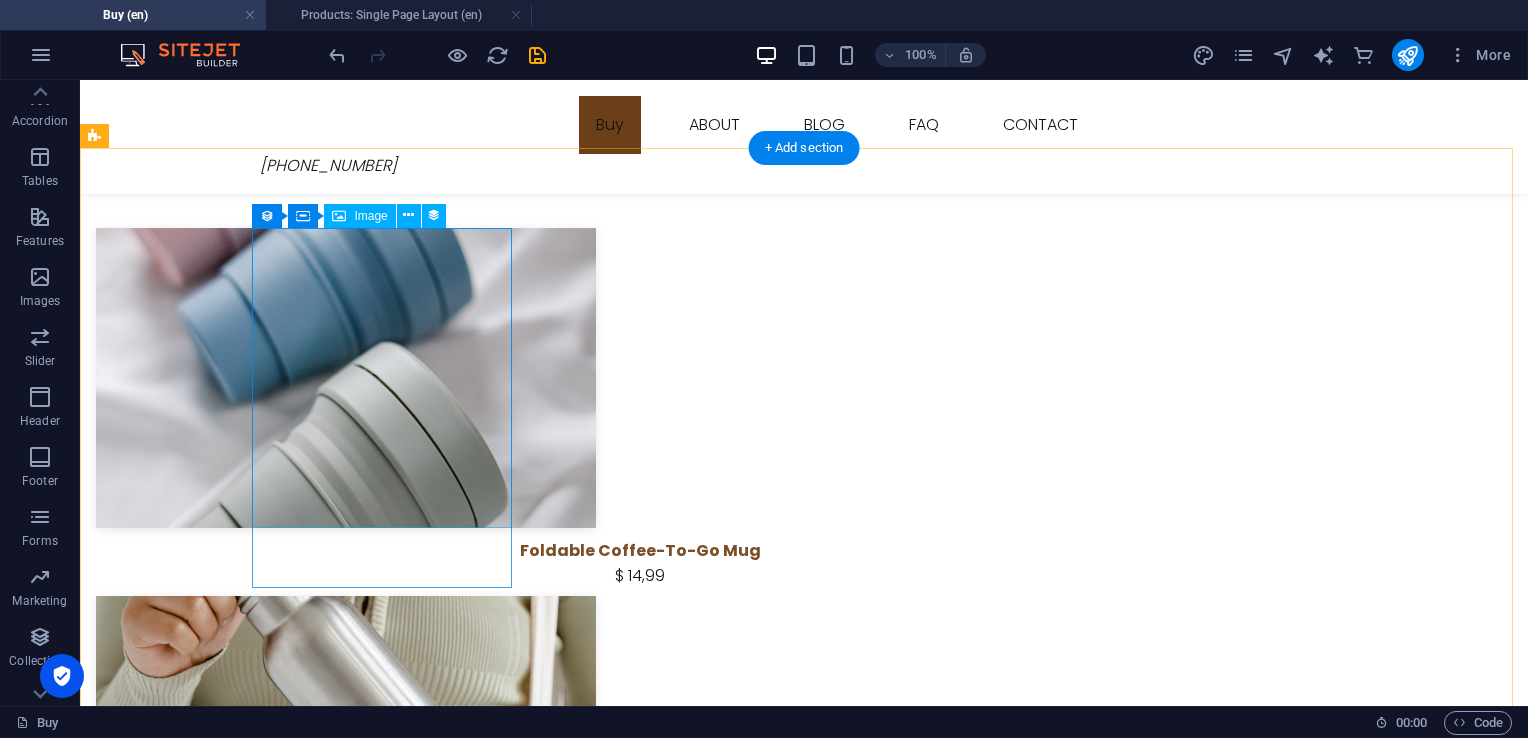 click at bounding box center [640, 378] 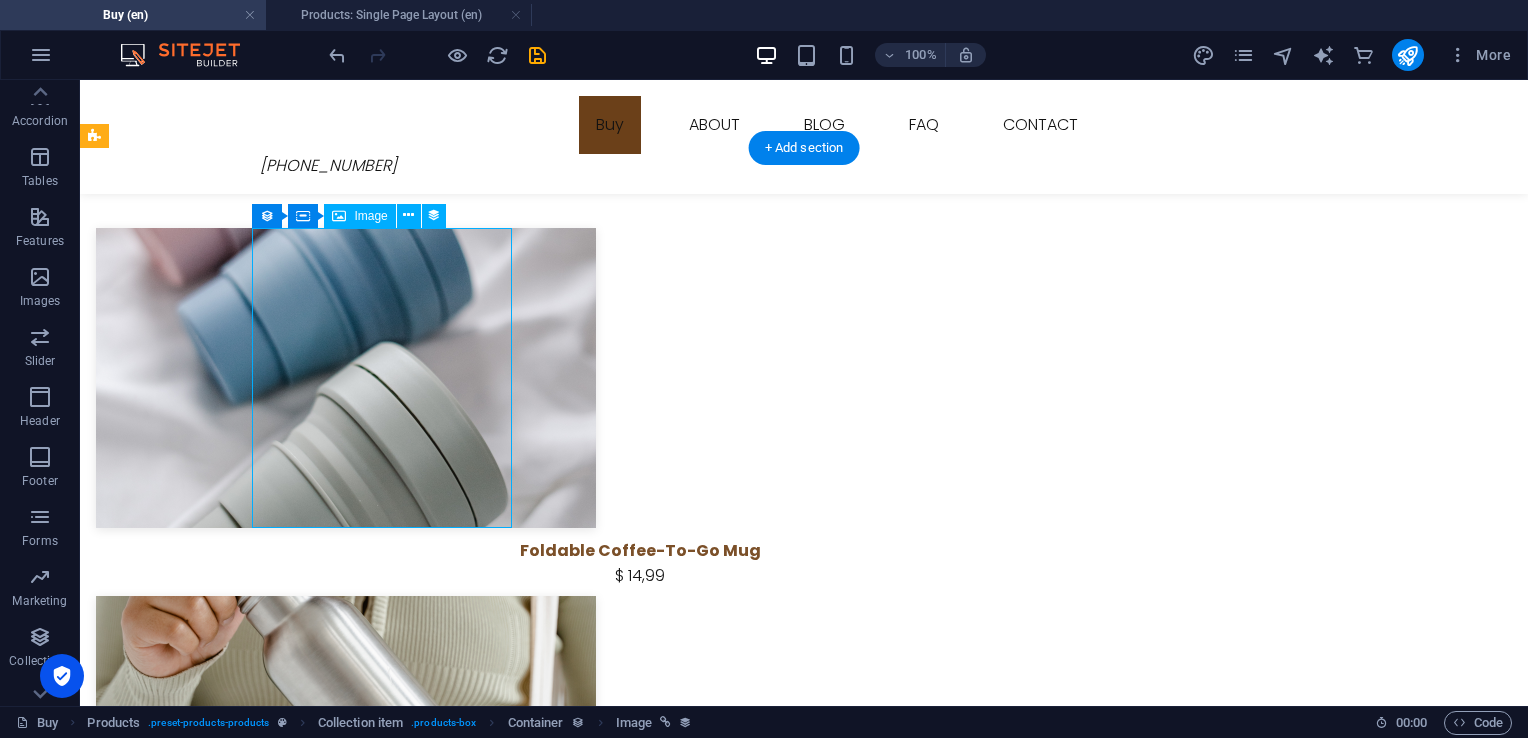 click at bounding box center (640, 378) 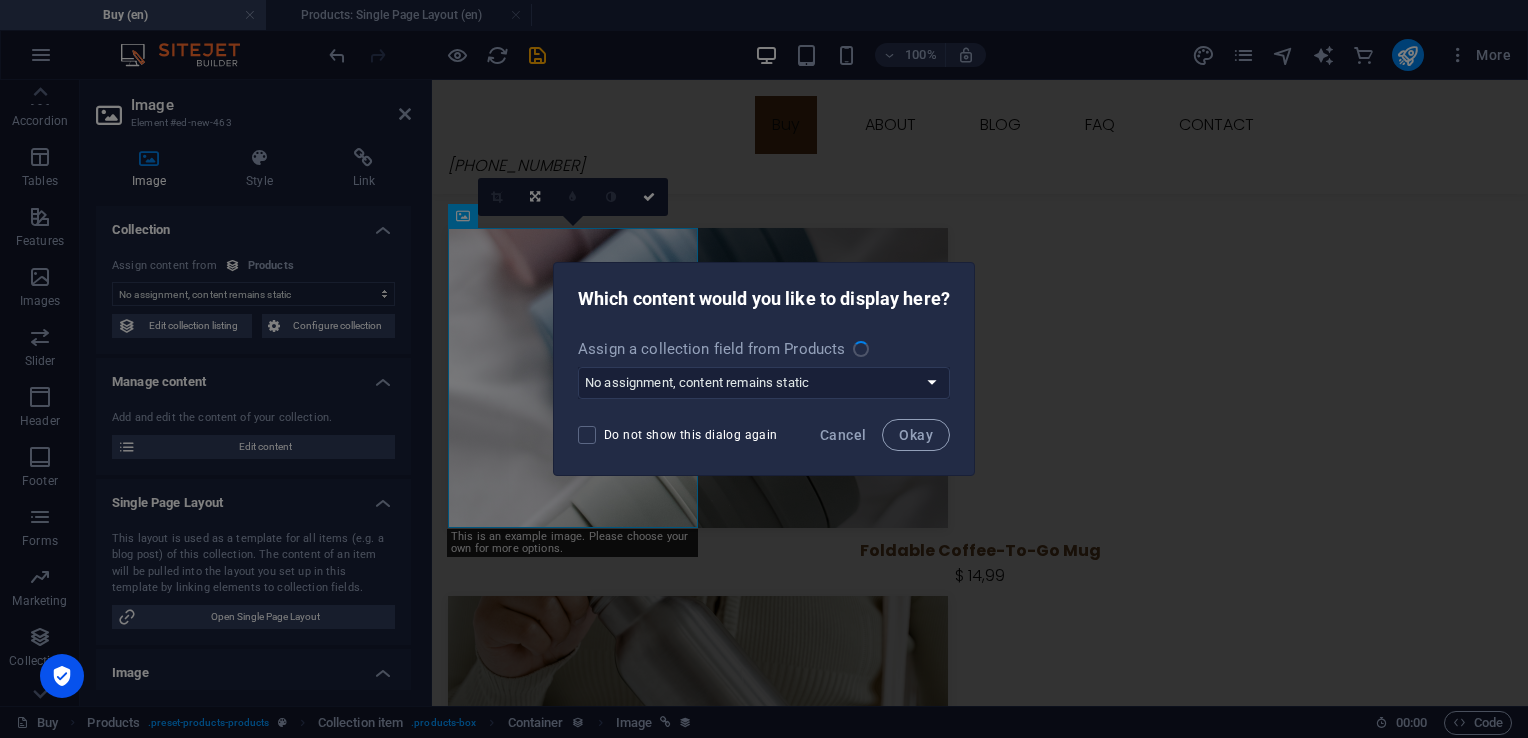 select on "image" 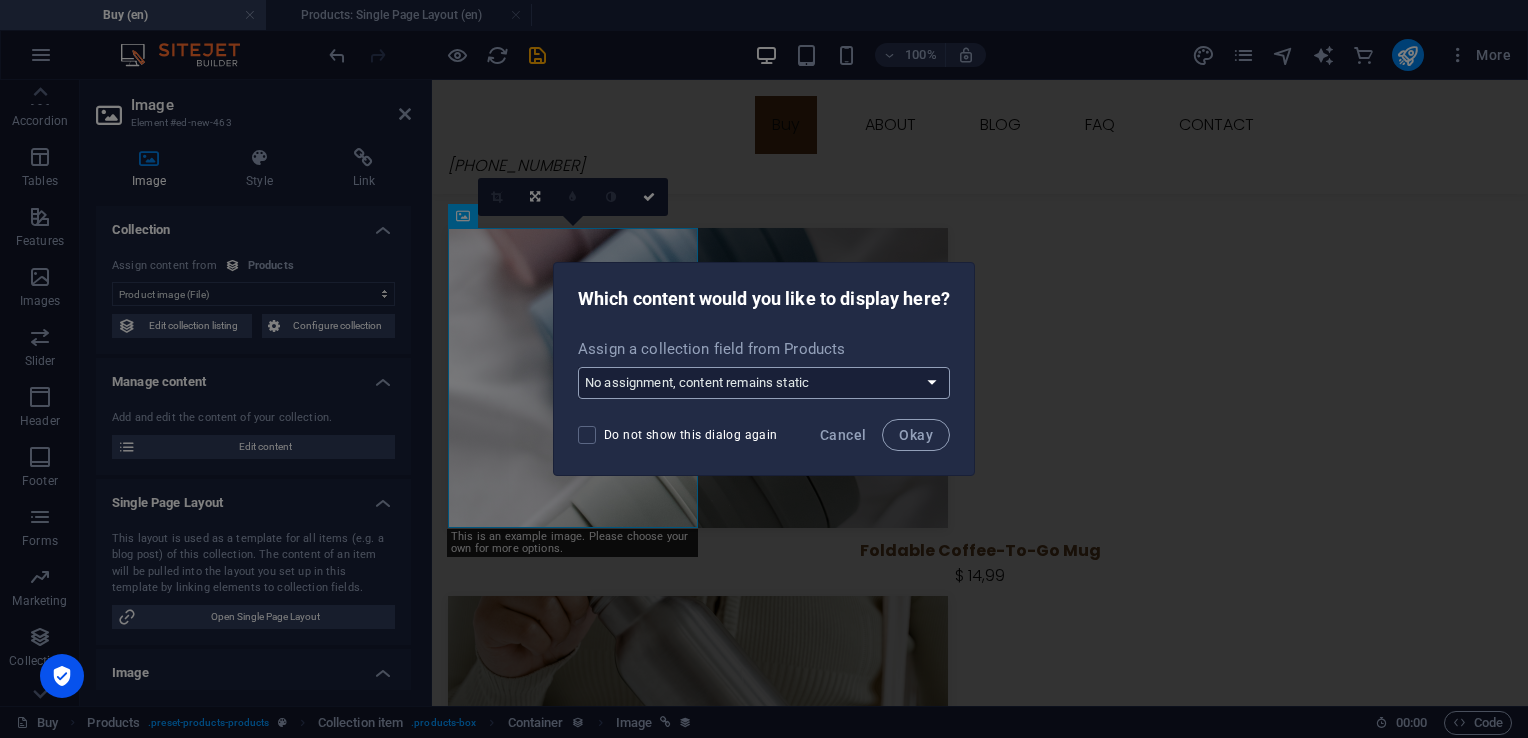 click on "No assignment, content remains static Create a new field Created at (Date) Updated at (Date) Name (Plain Text) Slug (Plain Text) Product image (File) Price (Plain Text) Product number (Number) Product description (CMS) Availability (Choice) Gallery (Multiple Files)" at bounding box center (764, 383) 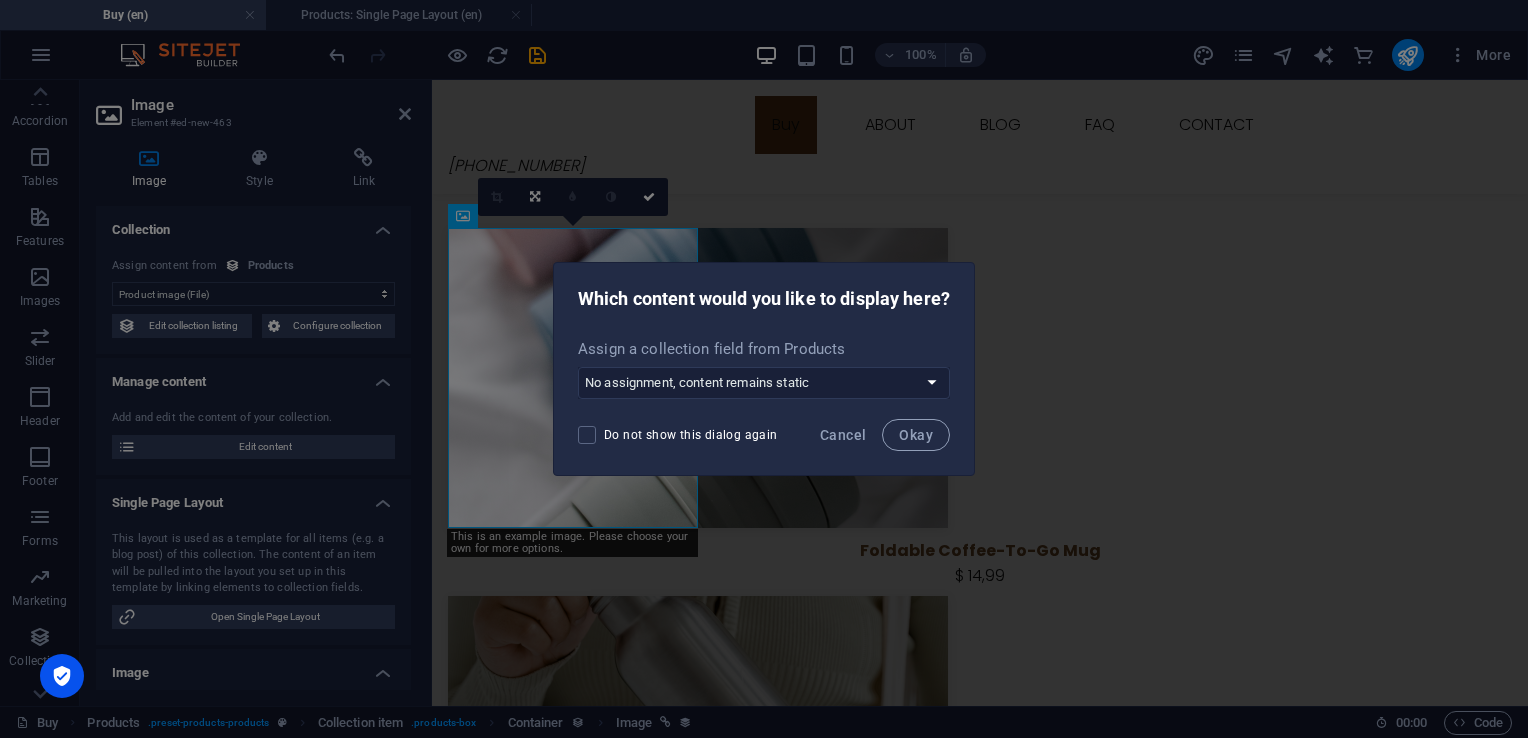 click on "Assign a collection field from Products" at bounding box center [764, 349] 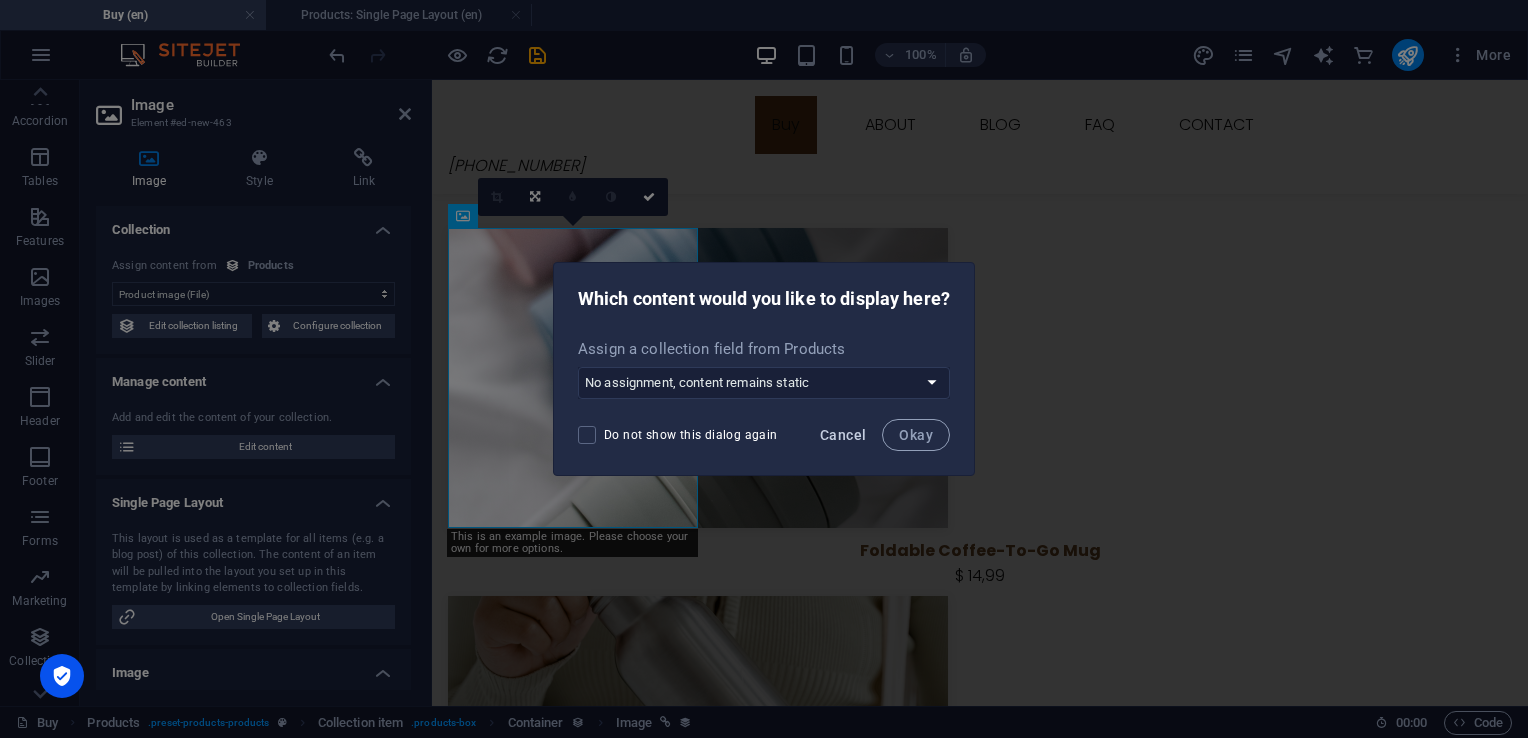 click on "Cancel" at bounding box center [843, 435] 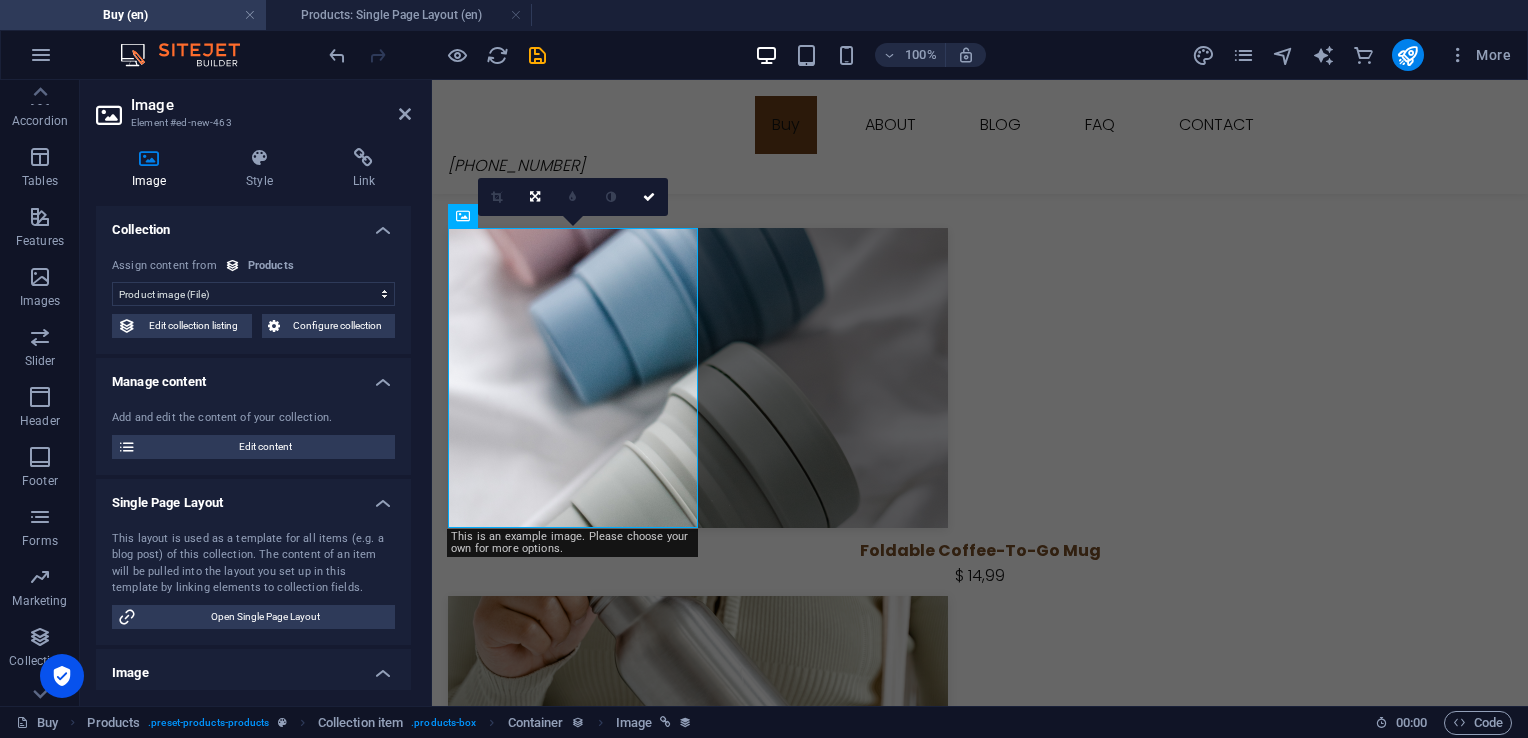 click on "No assignment, content remains static Created at (Date) Updated at (Date) Name (Plain Text) Slug (Plain Text) Product image (File) Price (Plain Text) Product number (Number) Product description (CMS) Availability (Choice) Gallery (Multiple Files)" at bounding box center (253, 294) 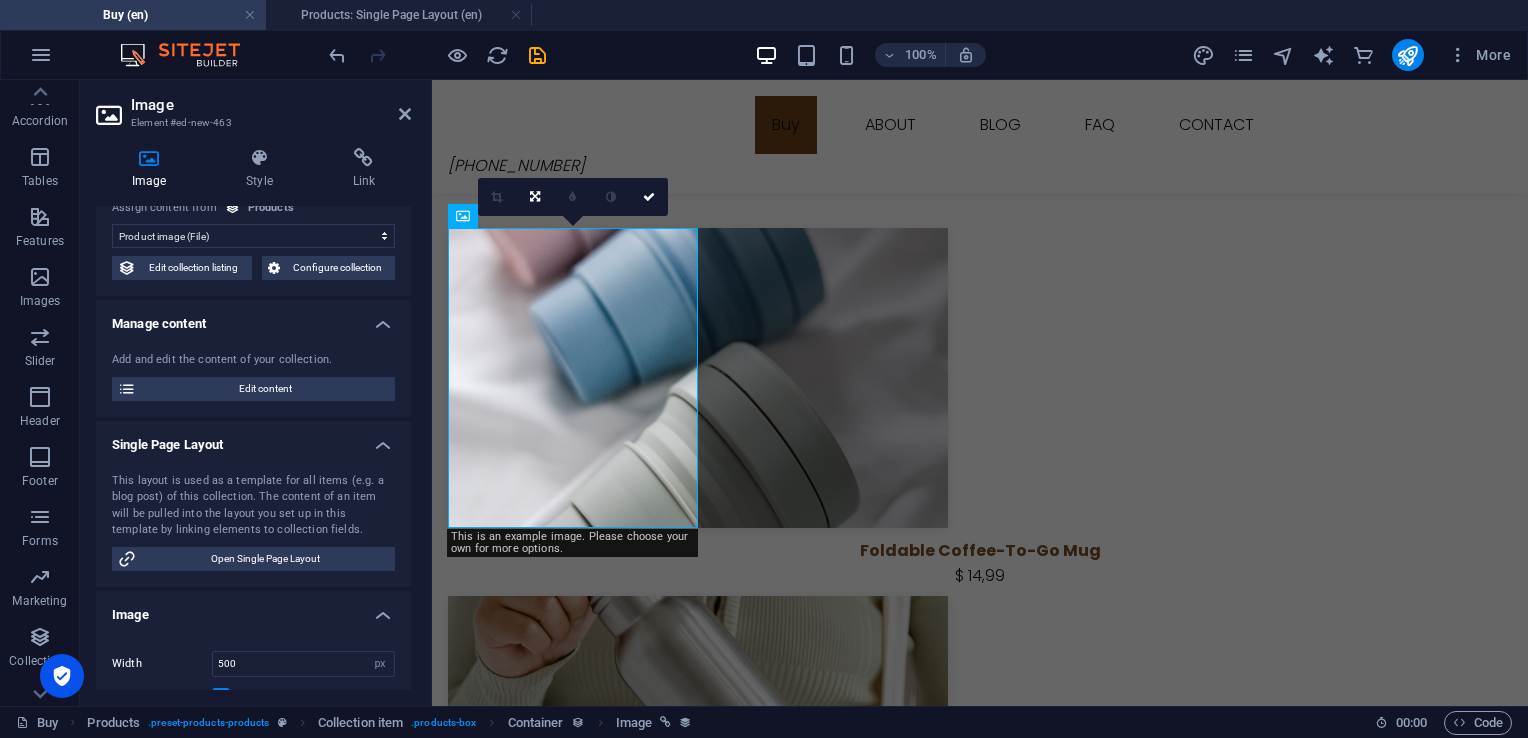 scroll, scrollTop: 0, scrollLeft: 0, axis: both 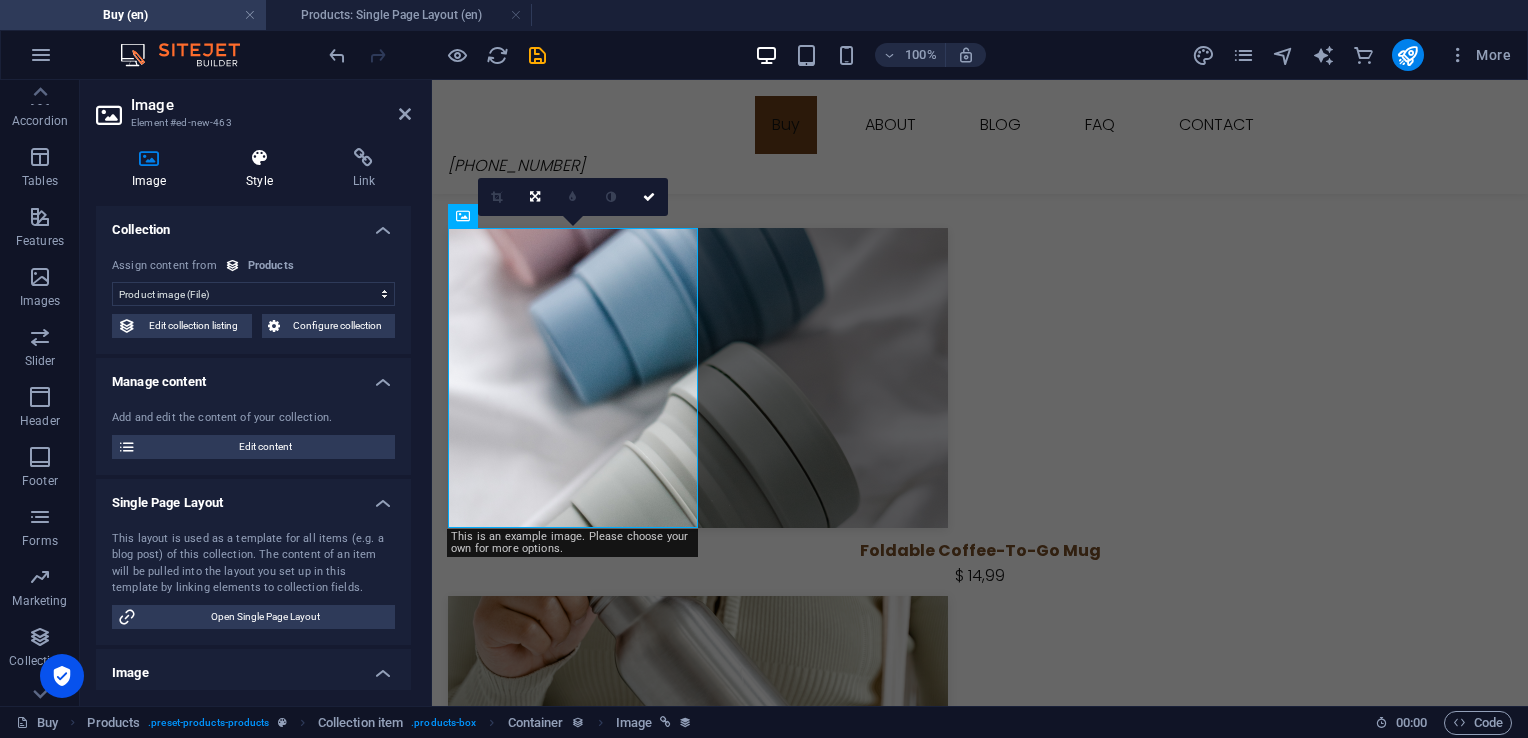 click at bounding box center [259, 158] 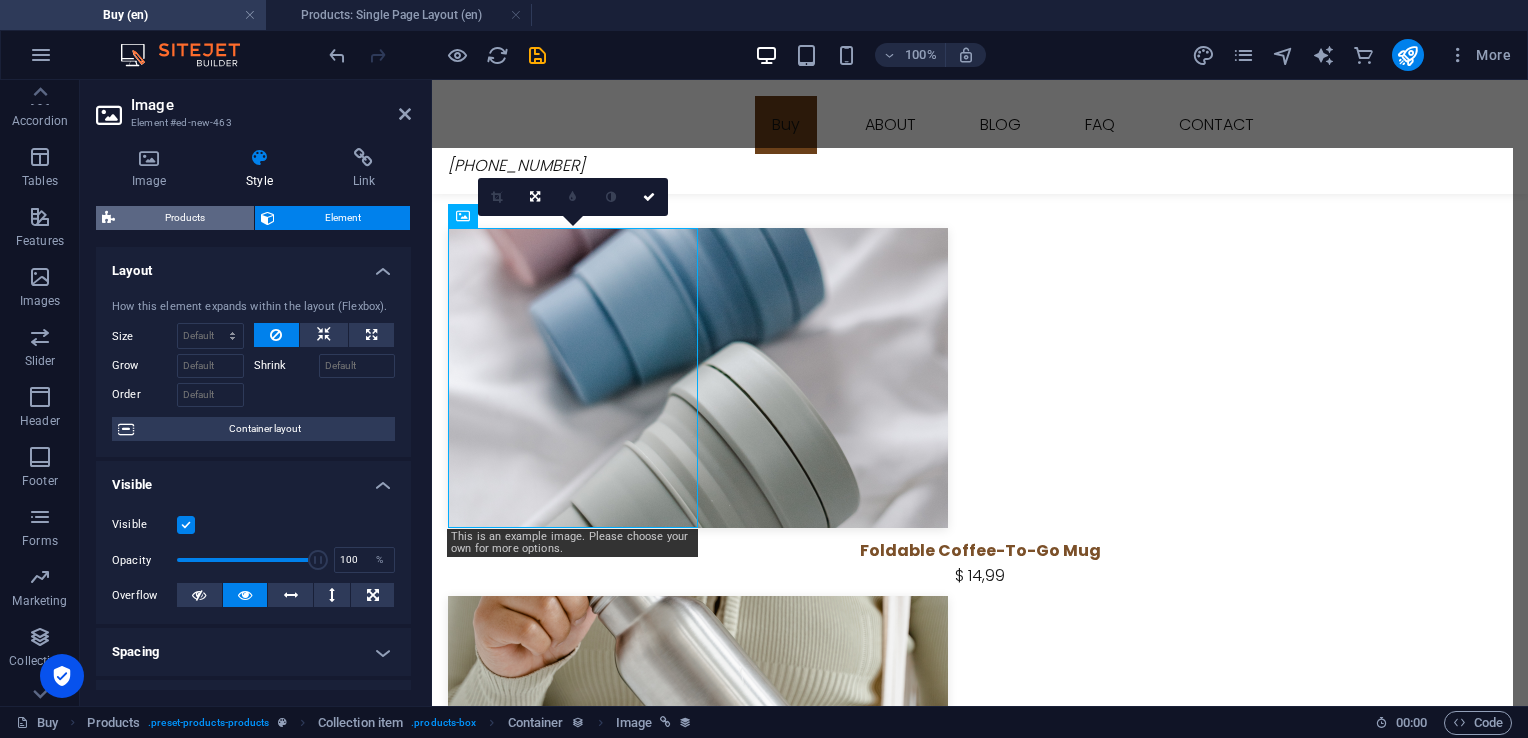 click on "Products" at bounding box center [184, 218] 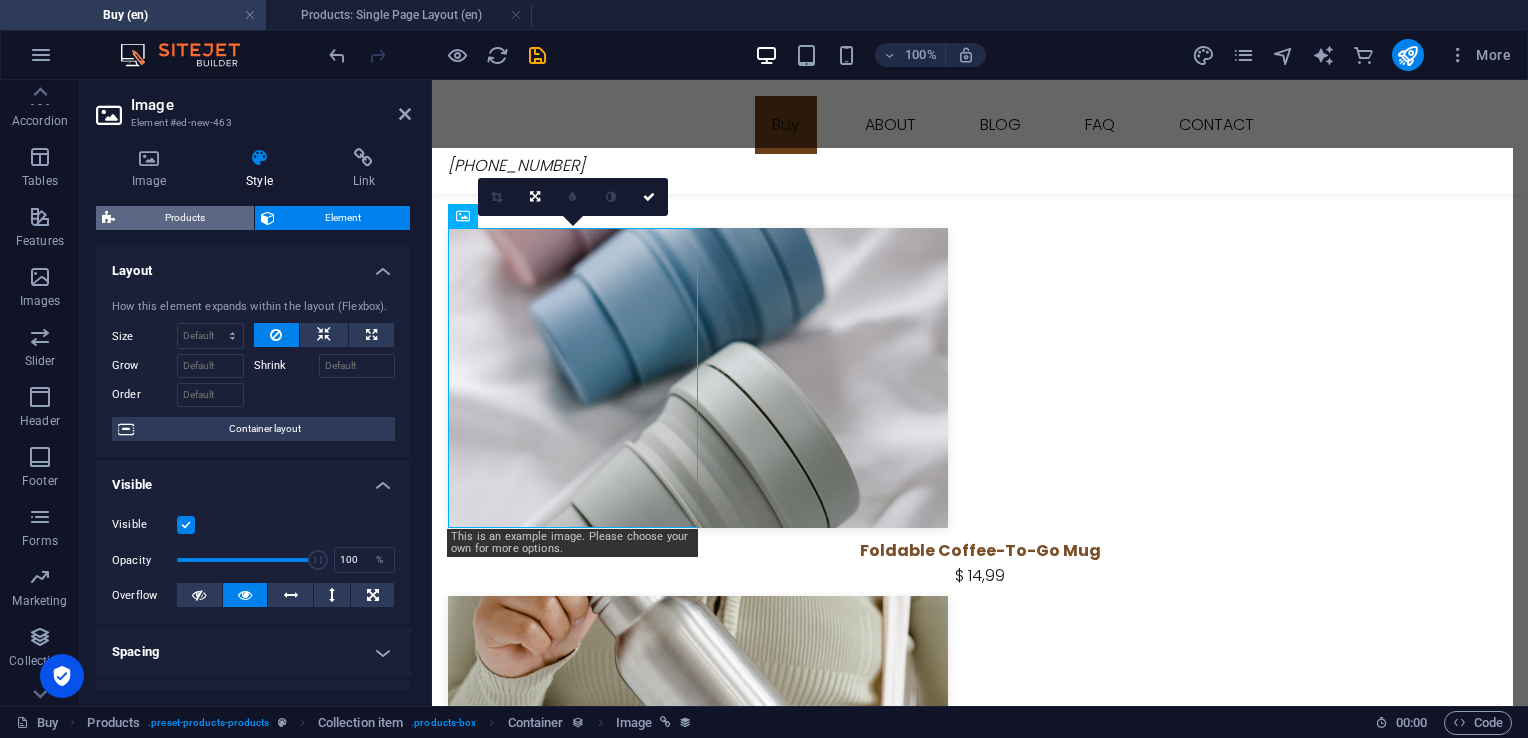 select on "rem" 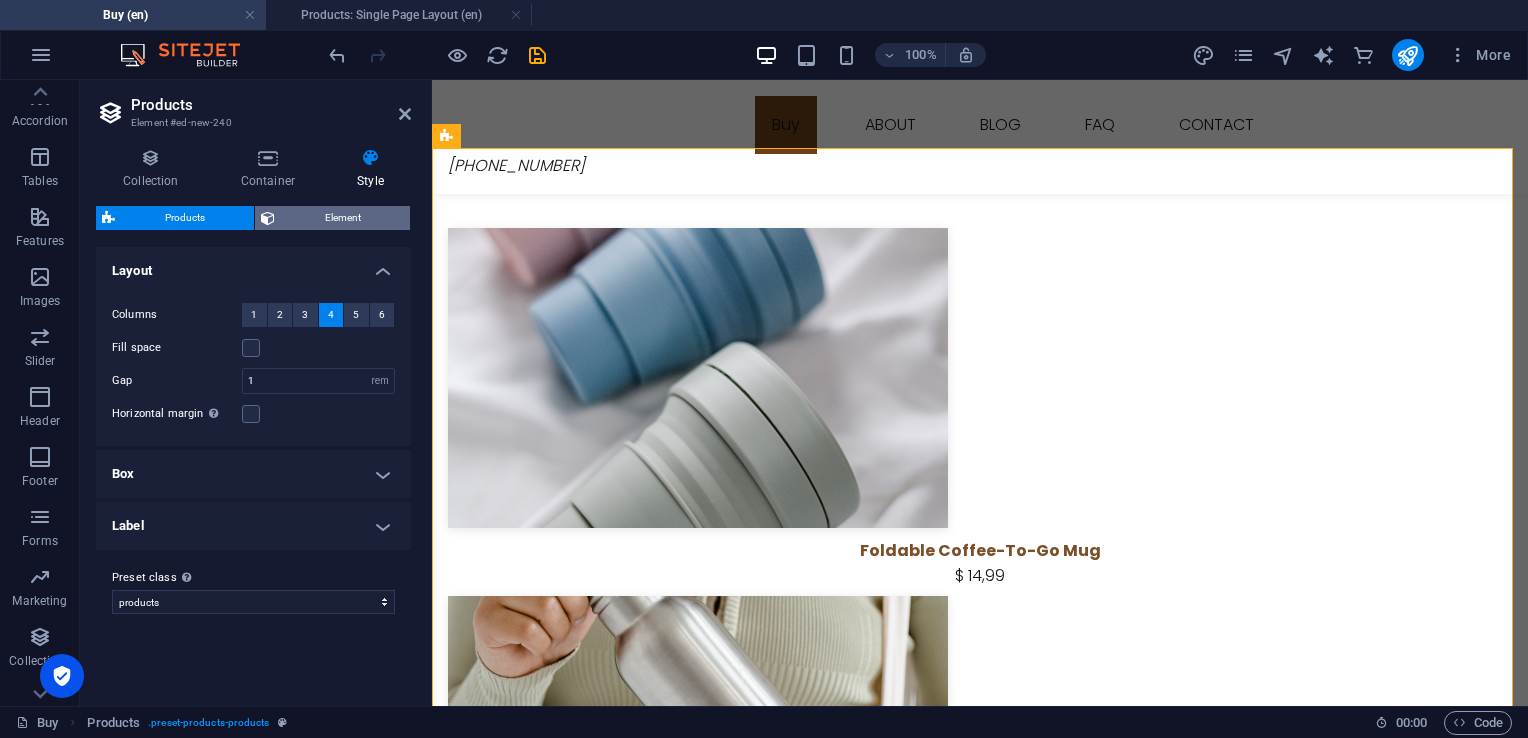 click on "Element" at bounding box center (342, 218) 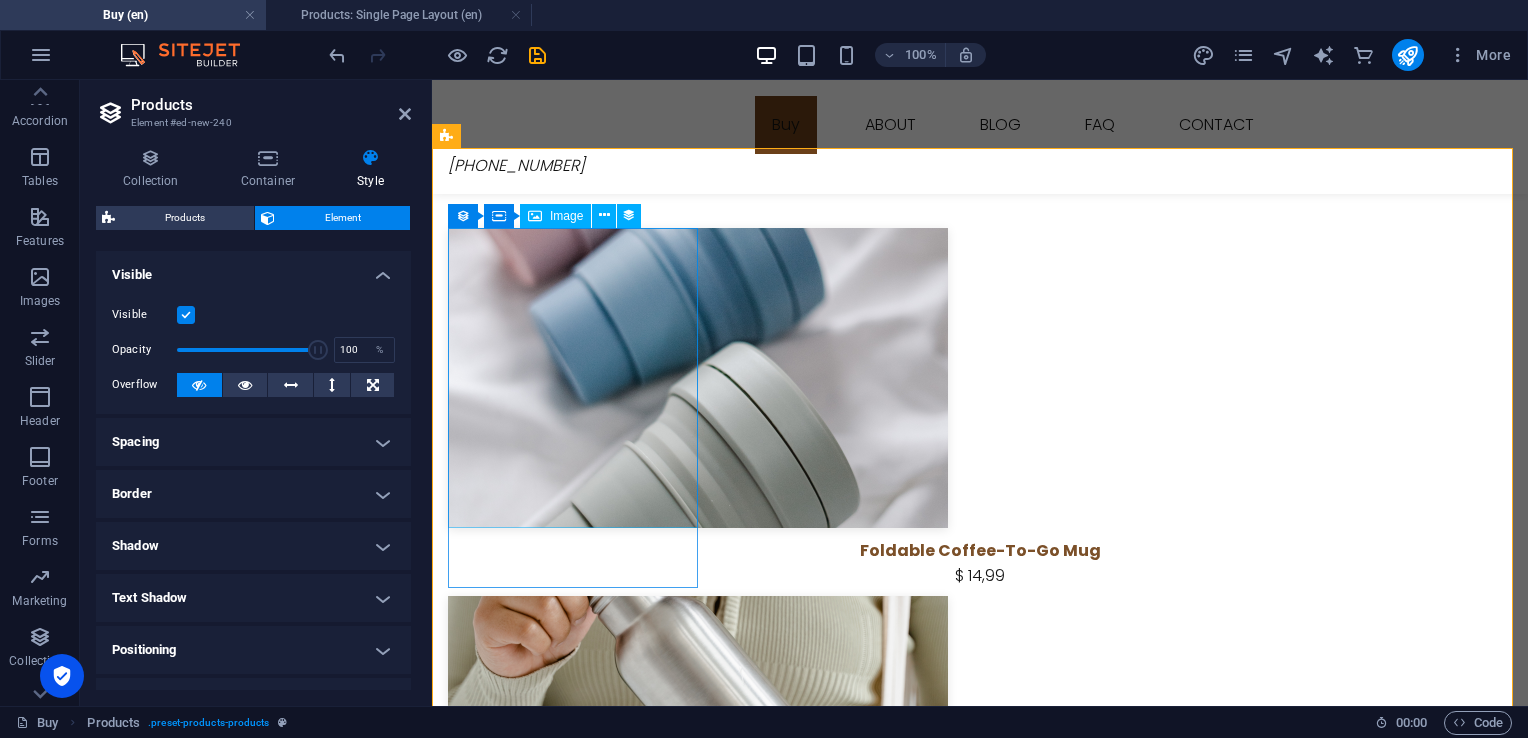 click on "Image" at bounding box center (566, 216) 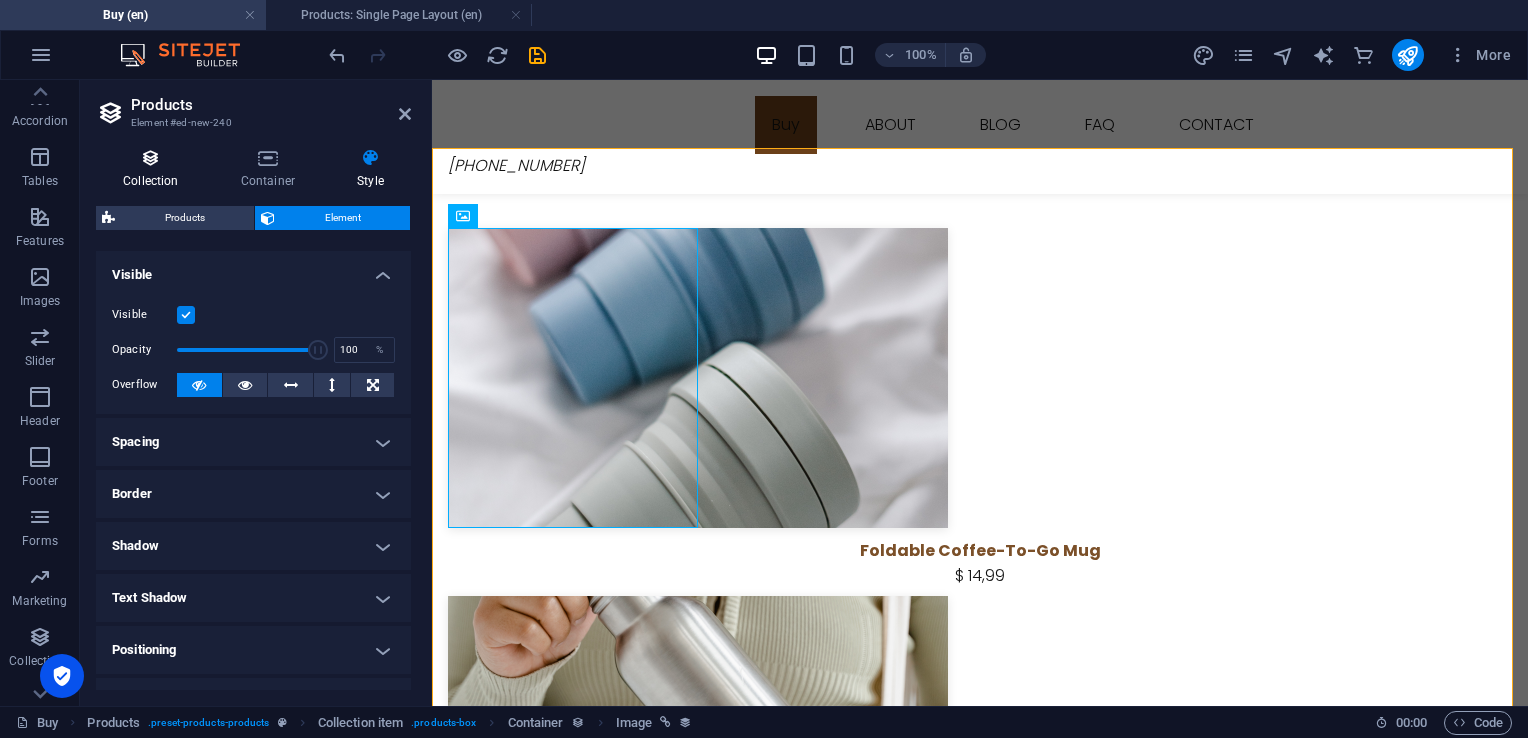 click on "Collection" at bounding box center (155, 169) 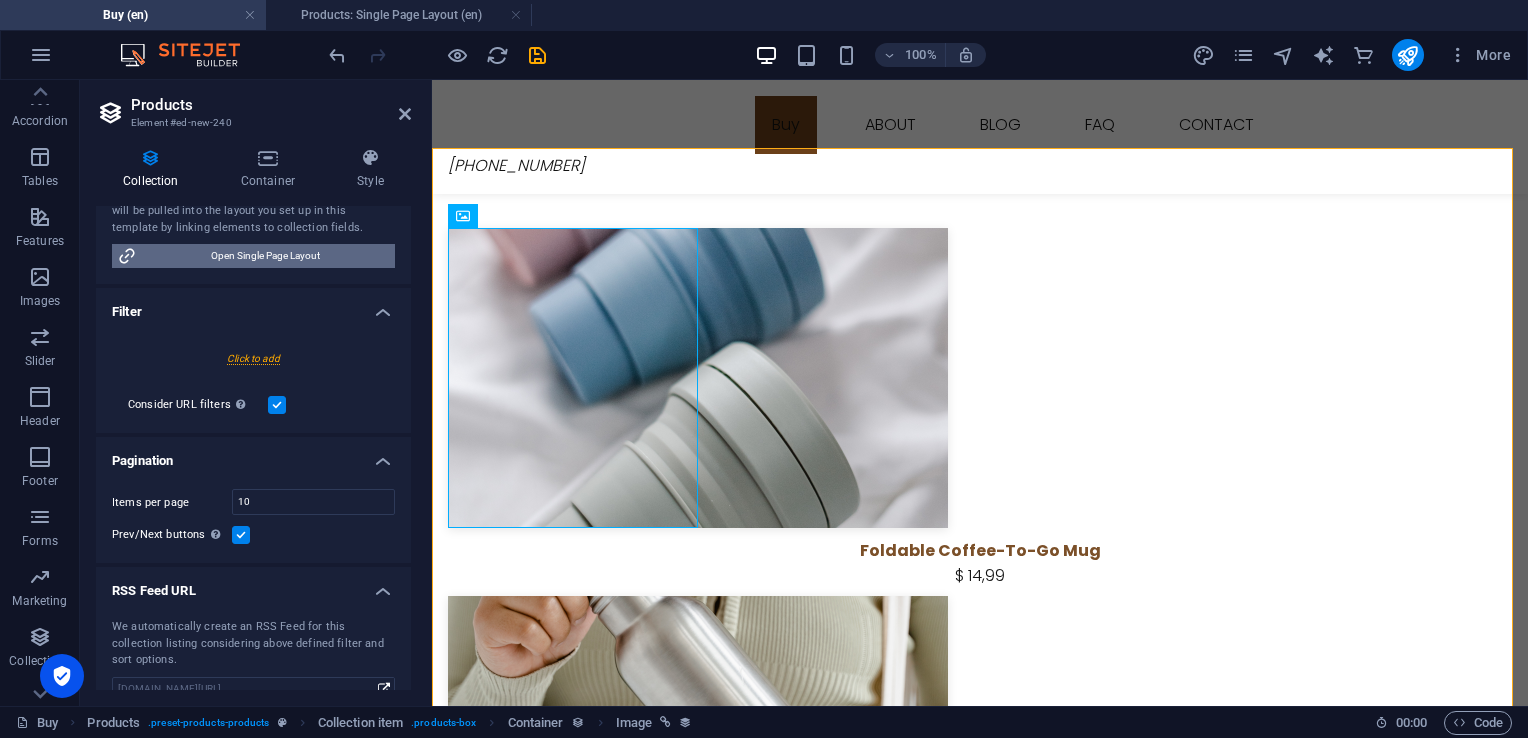 scroll, scrollTop: 425, scrollLeft: 0, axis: vertical 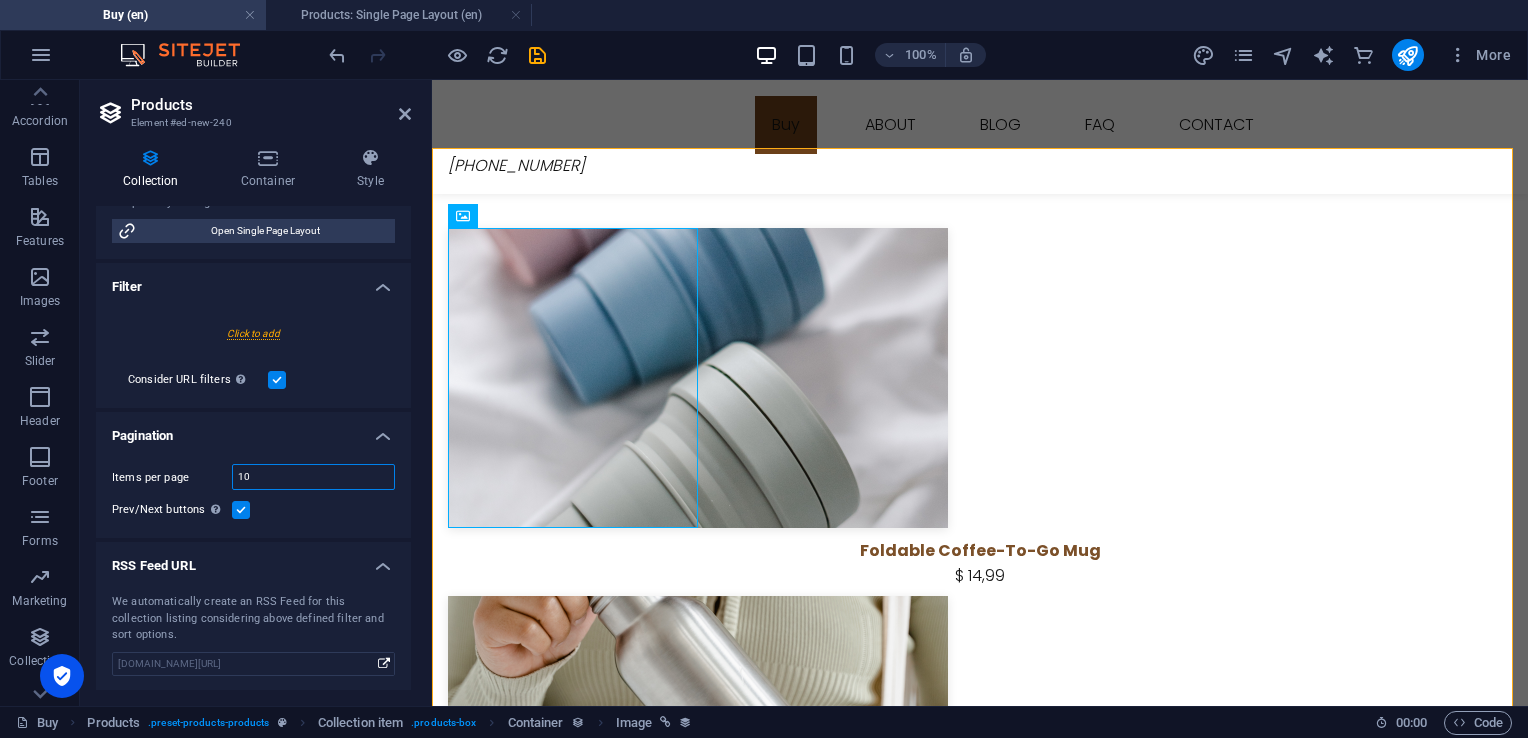drag, startPoint x: 278, startPoint y: 482, endPoint x: 222, endPoint y: 481, distance: 56.008926 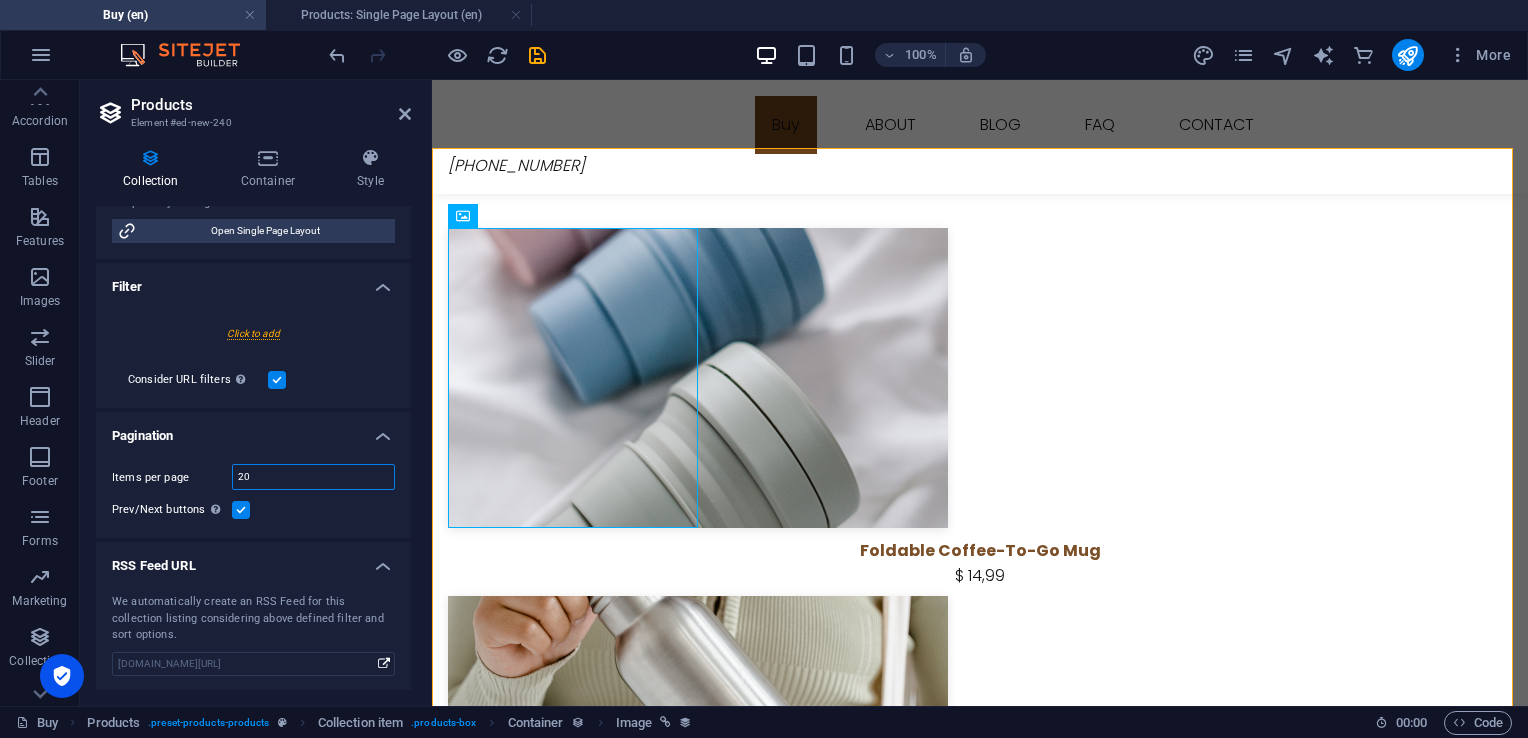 type on "20" 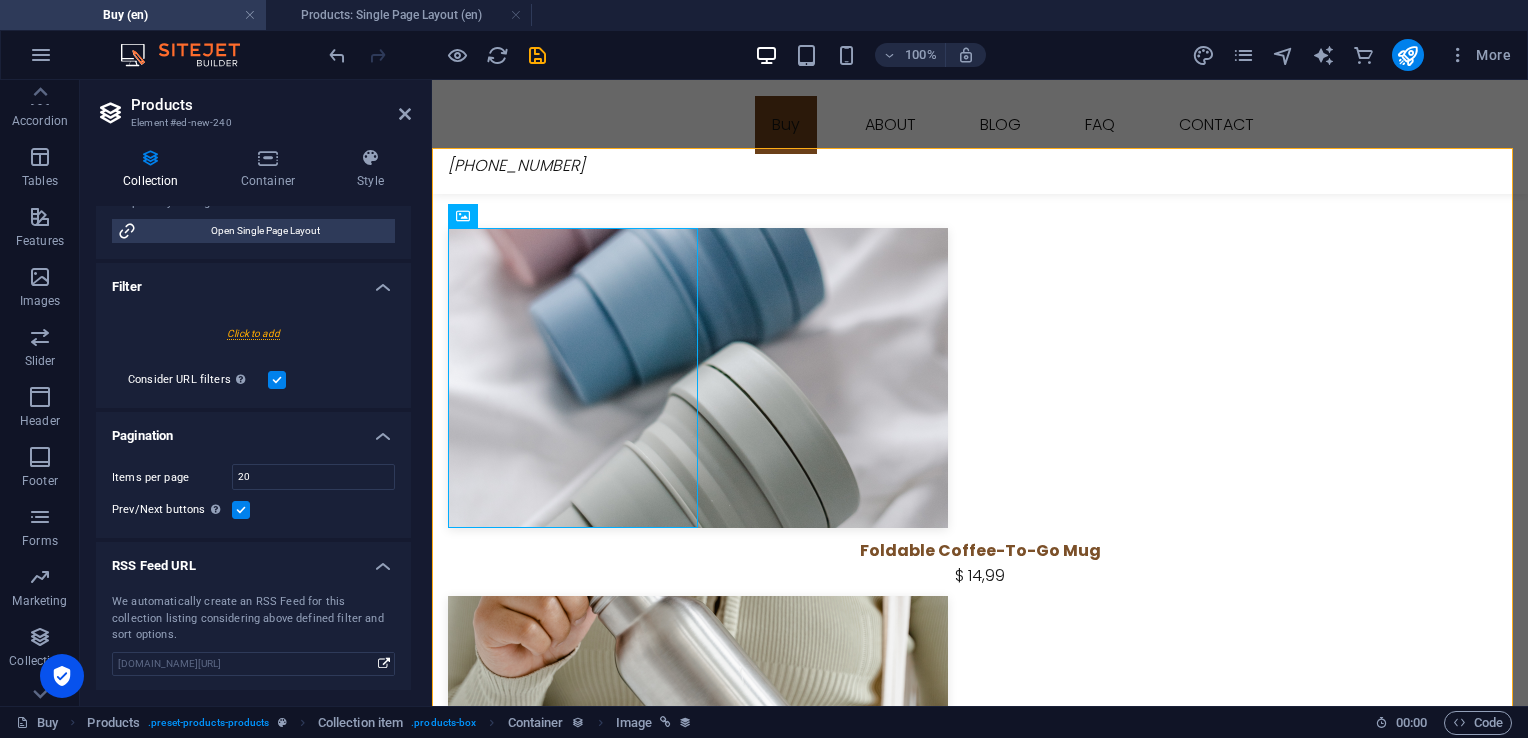 click on "RSS Feed URL" at bounding box center (253, 560) 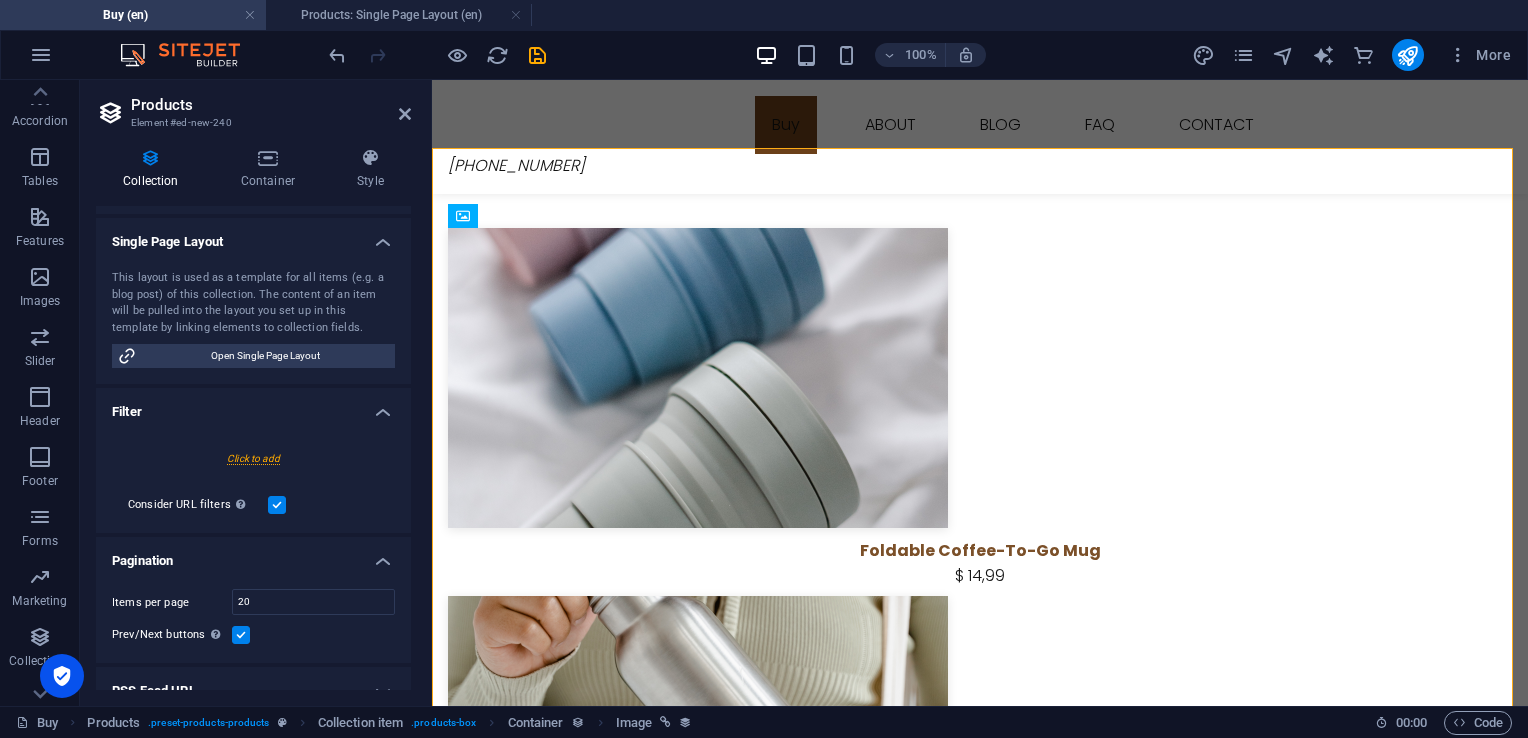 scroll, scrollTop: 324, scrollLeft: 0, axis: vertical 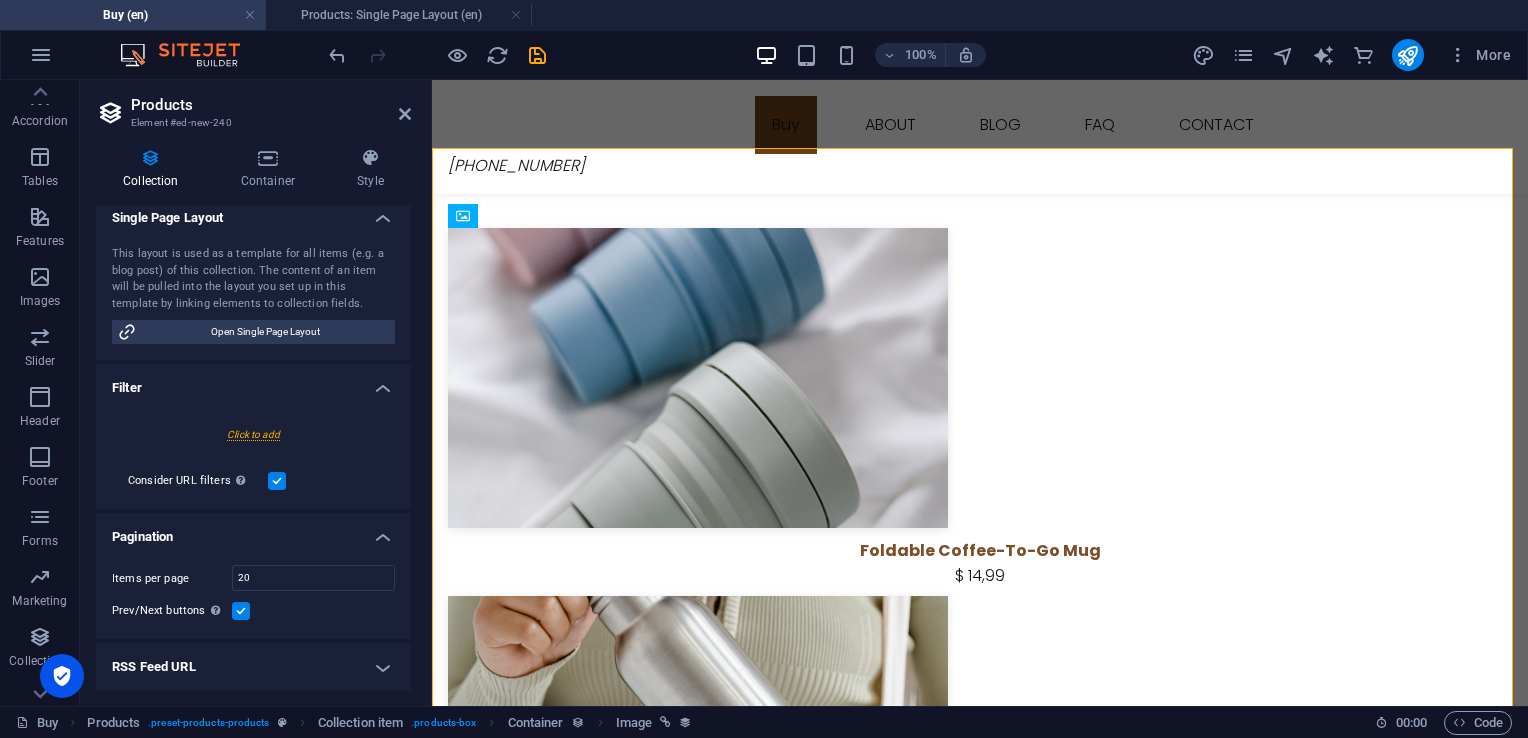 click on "RSS Feed URL" at bounding box center (253, 667) 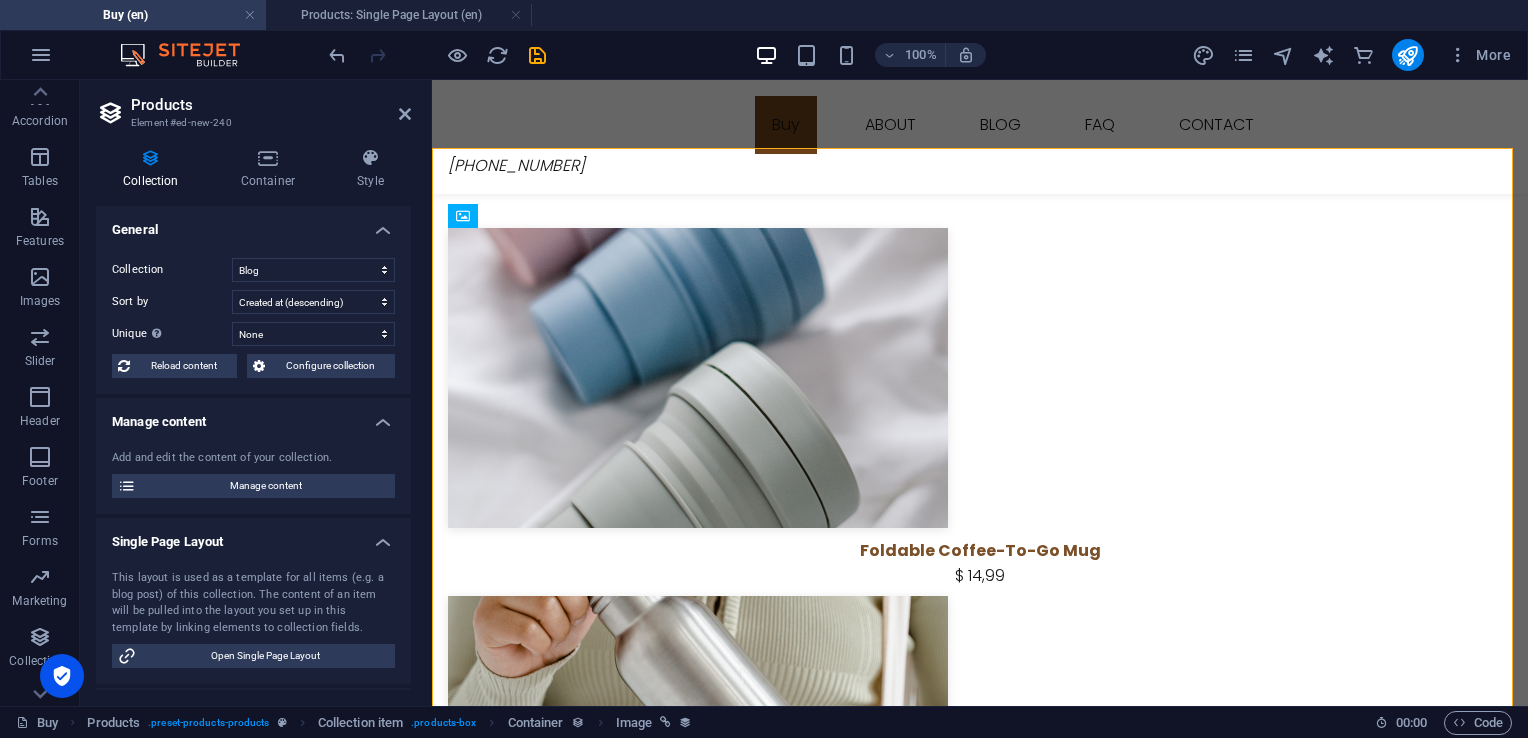 scroll, scrollTop: 0, scrollLeft: 0, axis: both 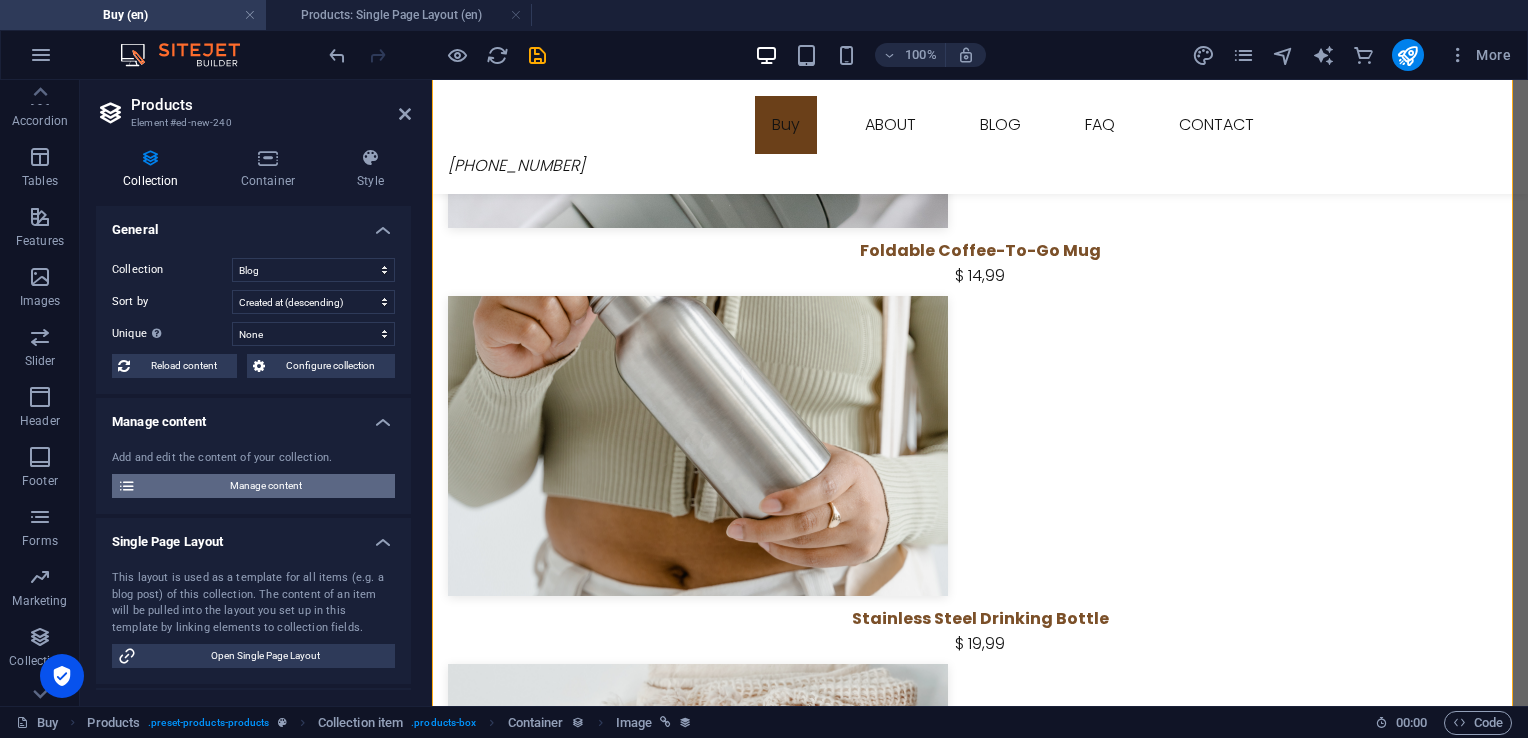 click on "Manage content" at bounding box center [265, 486] 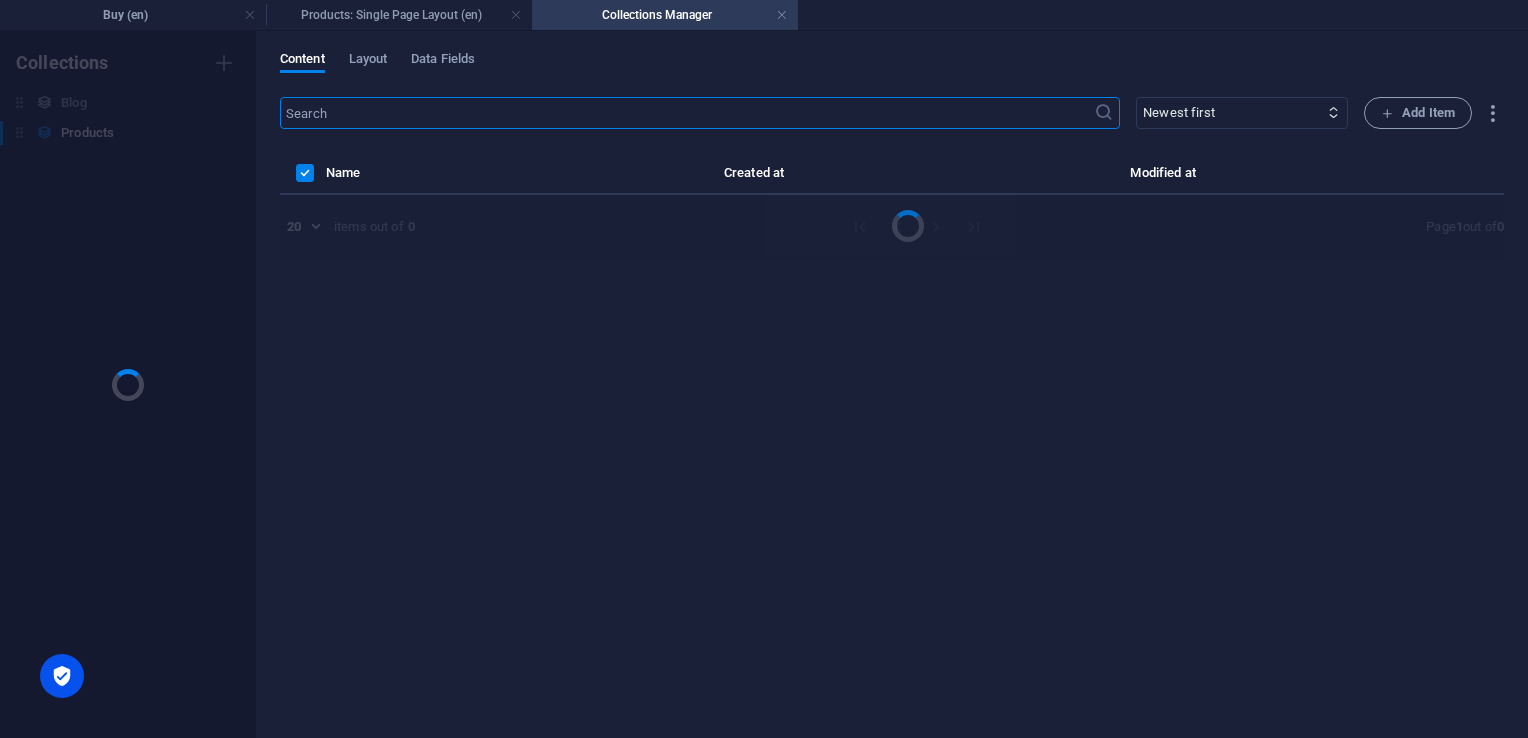 scroll, scrollTop: 0, scrollLeft: 0, axis: both 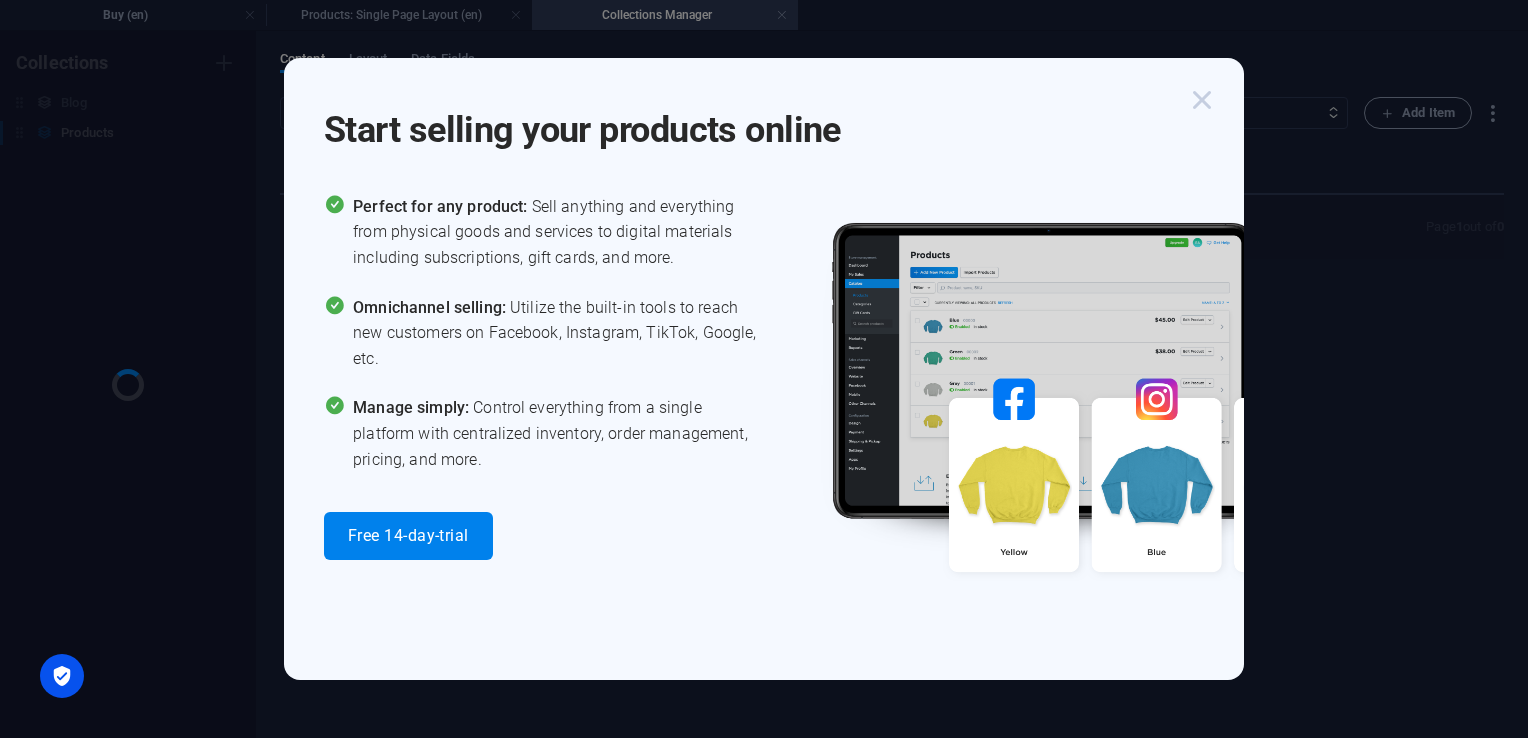 click at bounding box center (1202, 100) 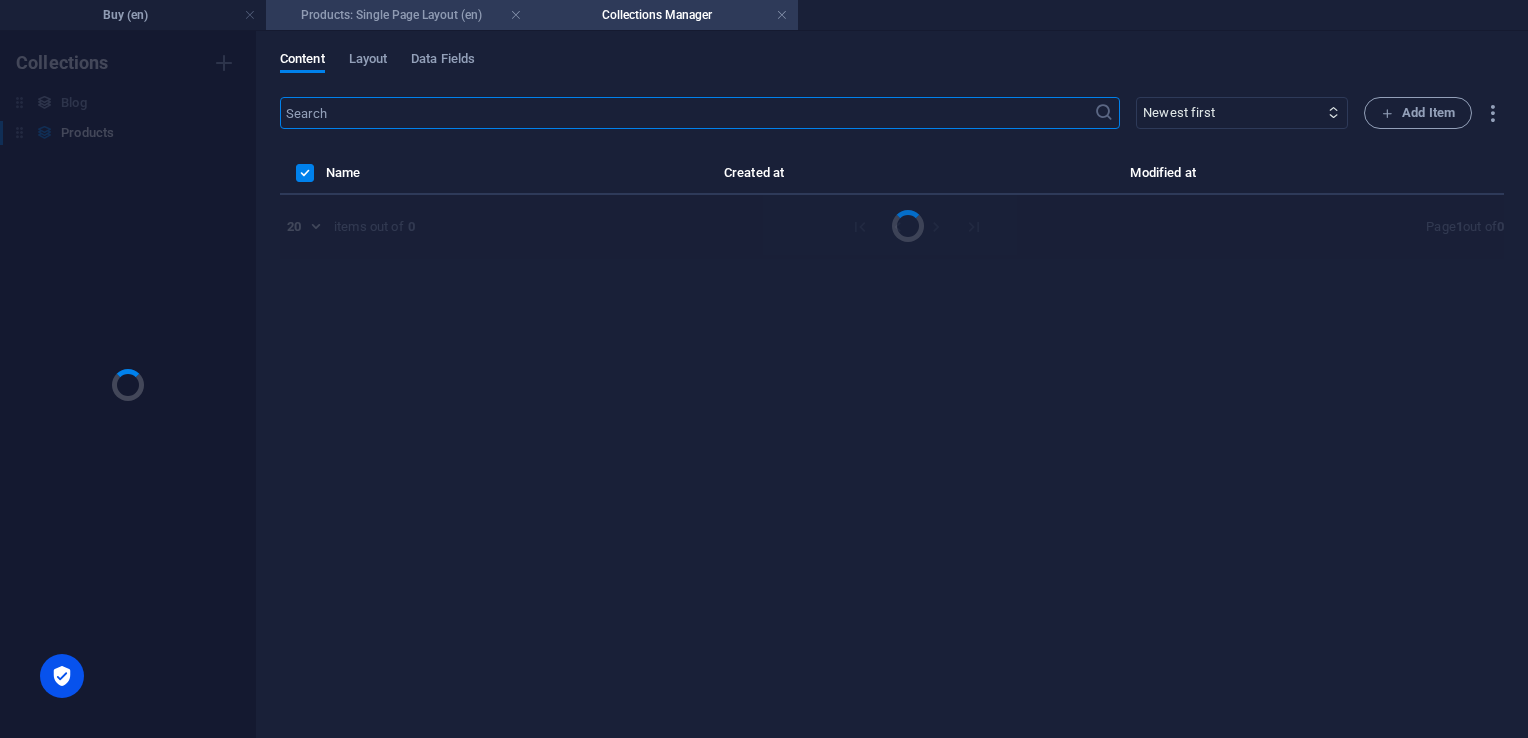 click on "Products: Single Page Layout (en)" at bounding box center (399, 15) 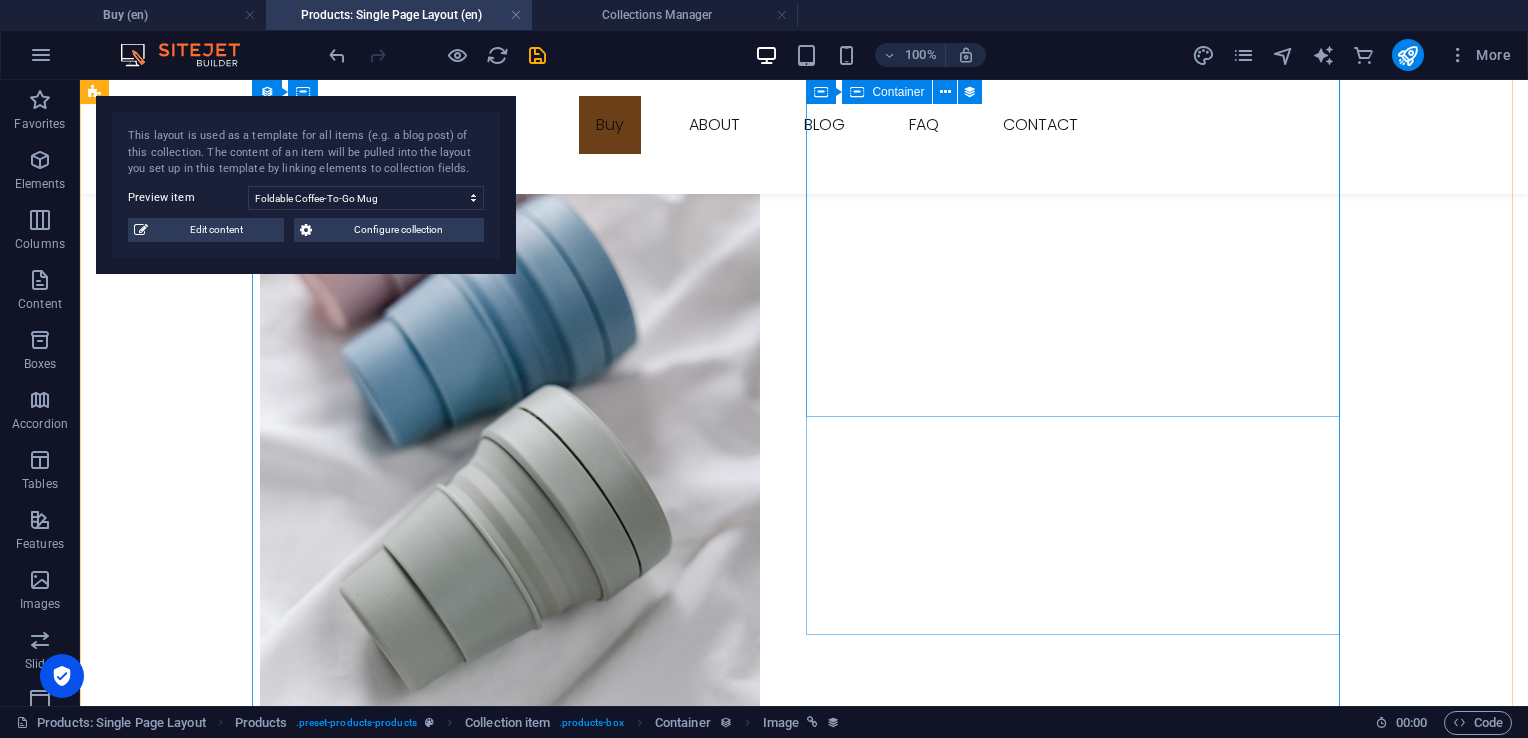 scroll, scrollTop: 0, scrollLeft: 0, axis: both 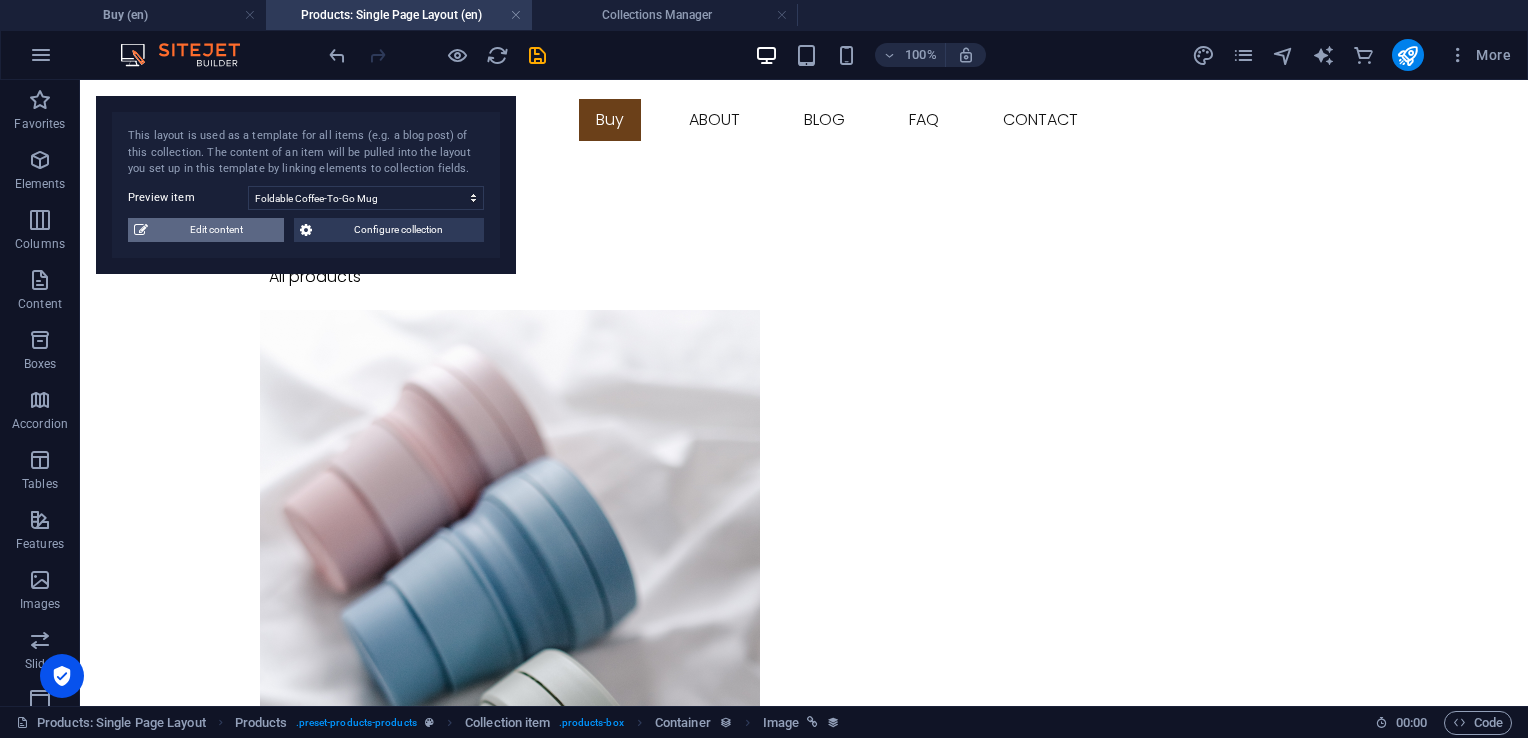 click on "Edit content" at bounding box center (216, 230) 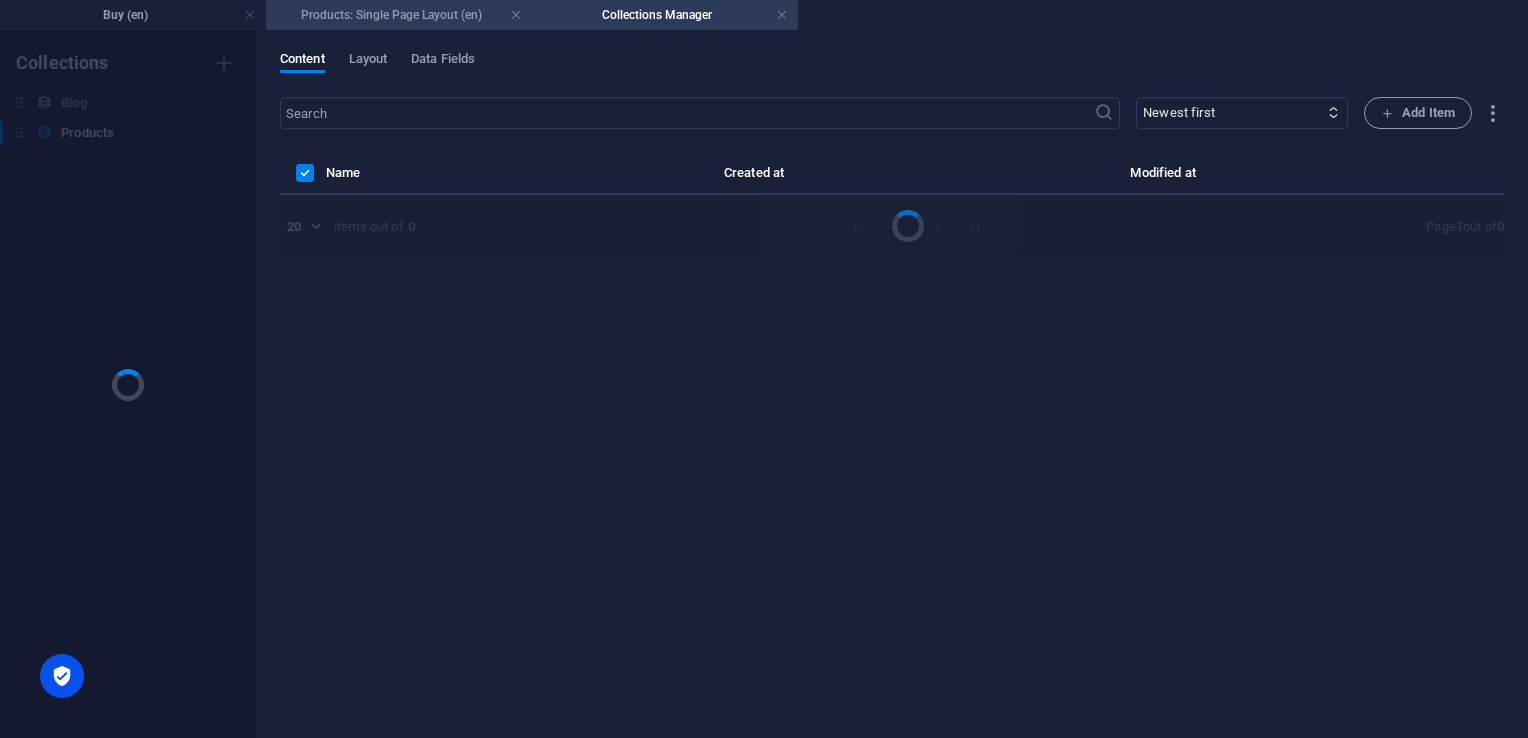 click on "Products: Single Page Layout (en)" at bounding box center (399, 15) 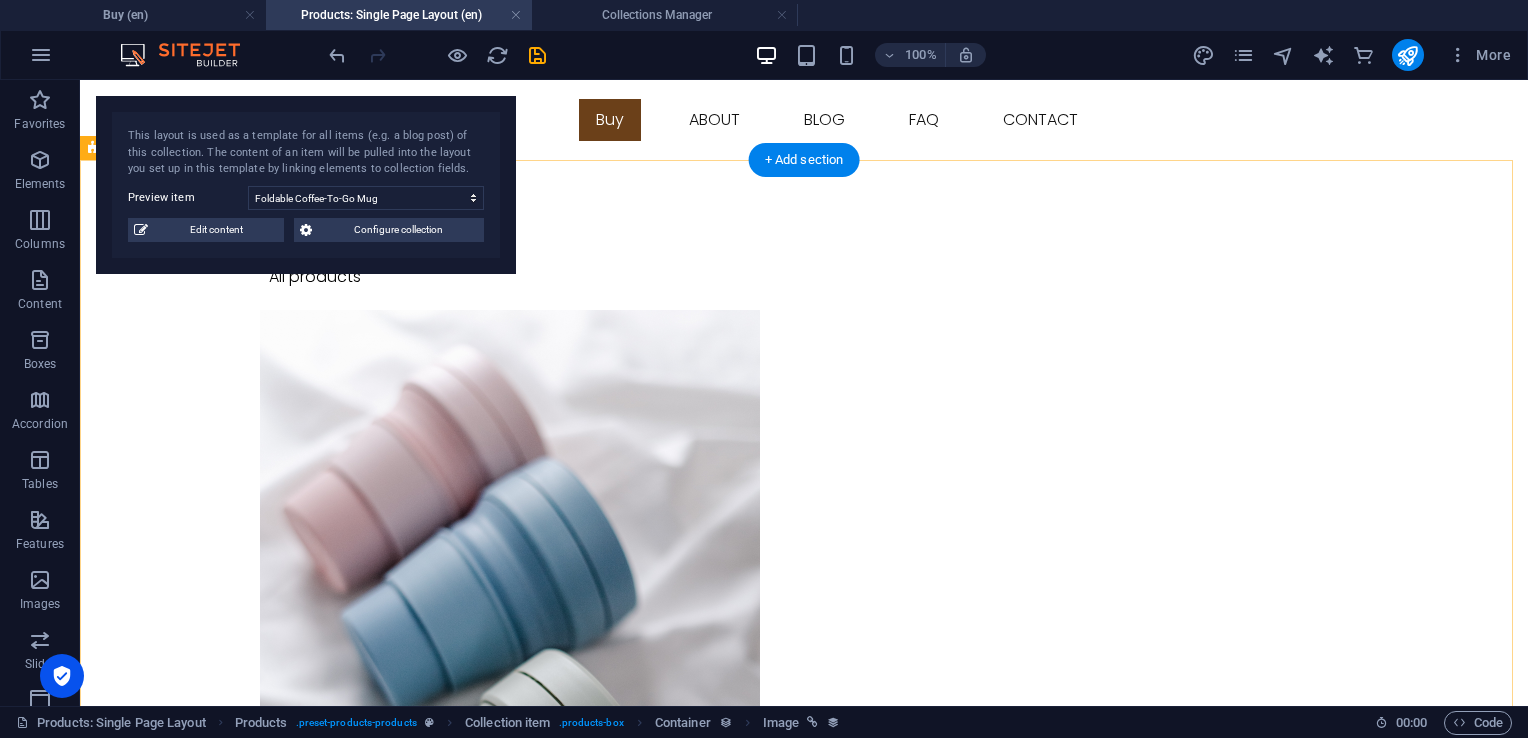 click on "All products Foldable Coffee-To-Go Mug 1 Foldable Coffee-To-Go Mug (16oz/475ml) The reusable to-go cups are the perfect sustainable alternative to disposable cups. They have an airtight seal and are therefore leak-proof. The BPA-free cups are dishwasher safe. Further product information: Ipsum per et arcu. [PERSON_NAME] adipiscing netus ut nostra integer phasellus quis. Tellus nunc aenean! Ad habitasse egestas dictum felis per aptent. Nam pharetra duis sodales primis? Cras habitasse purus magna volutpat maecenas tortor. Class est? Purus magna varius eget ornare
Hendrerit per pharetra habitasse accumsan
Praesent odio tortor felis consequat
Bibendum vulputate egestas eleifend potenti Availability Out of stock Product number 67559 Request now" at bounding box center (804, 1099) 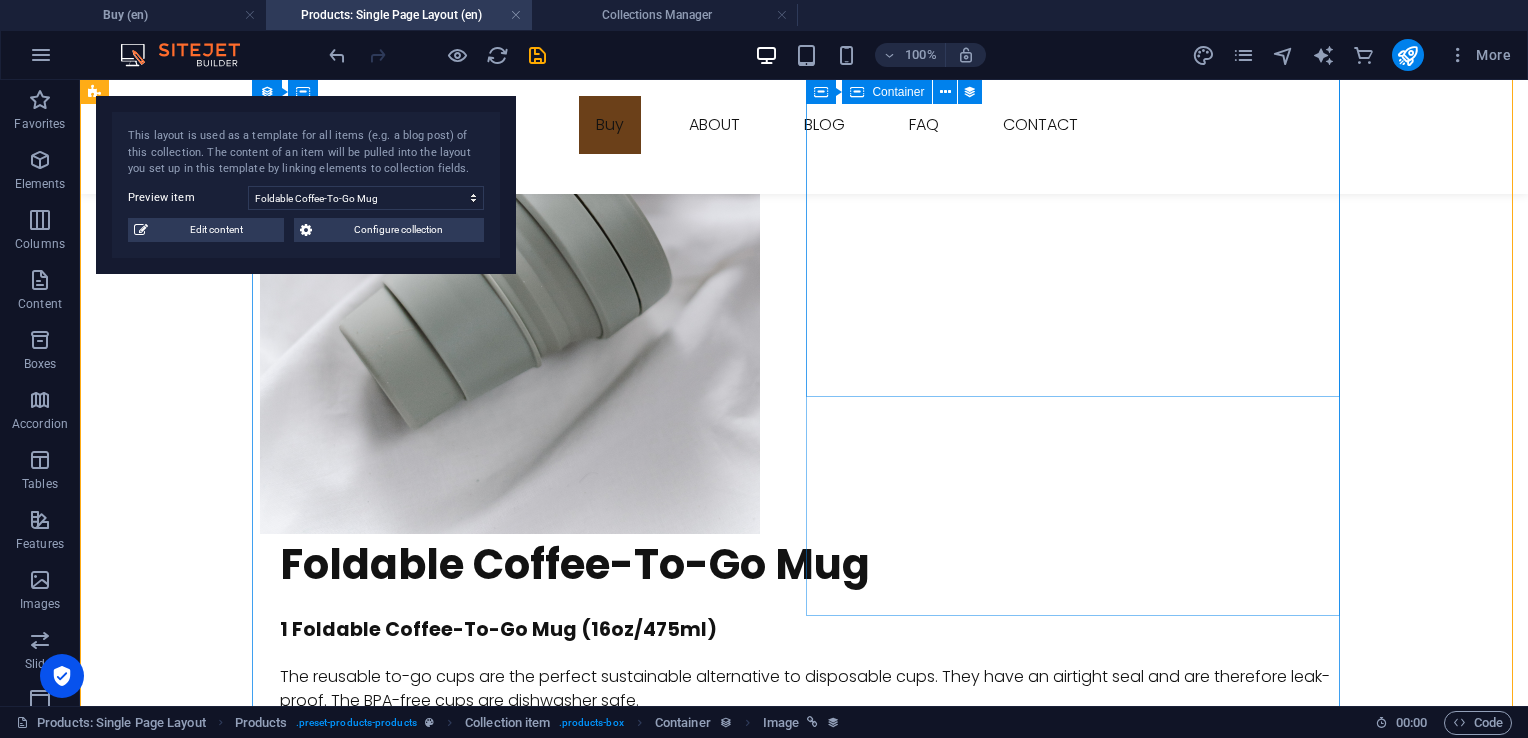 scroll, scrollTop: 0, scrollLeft: 0, axis: both 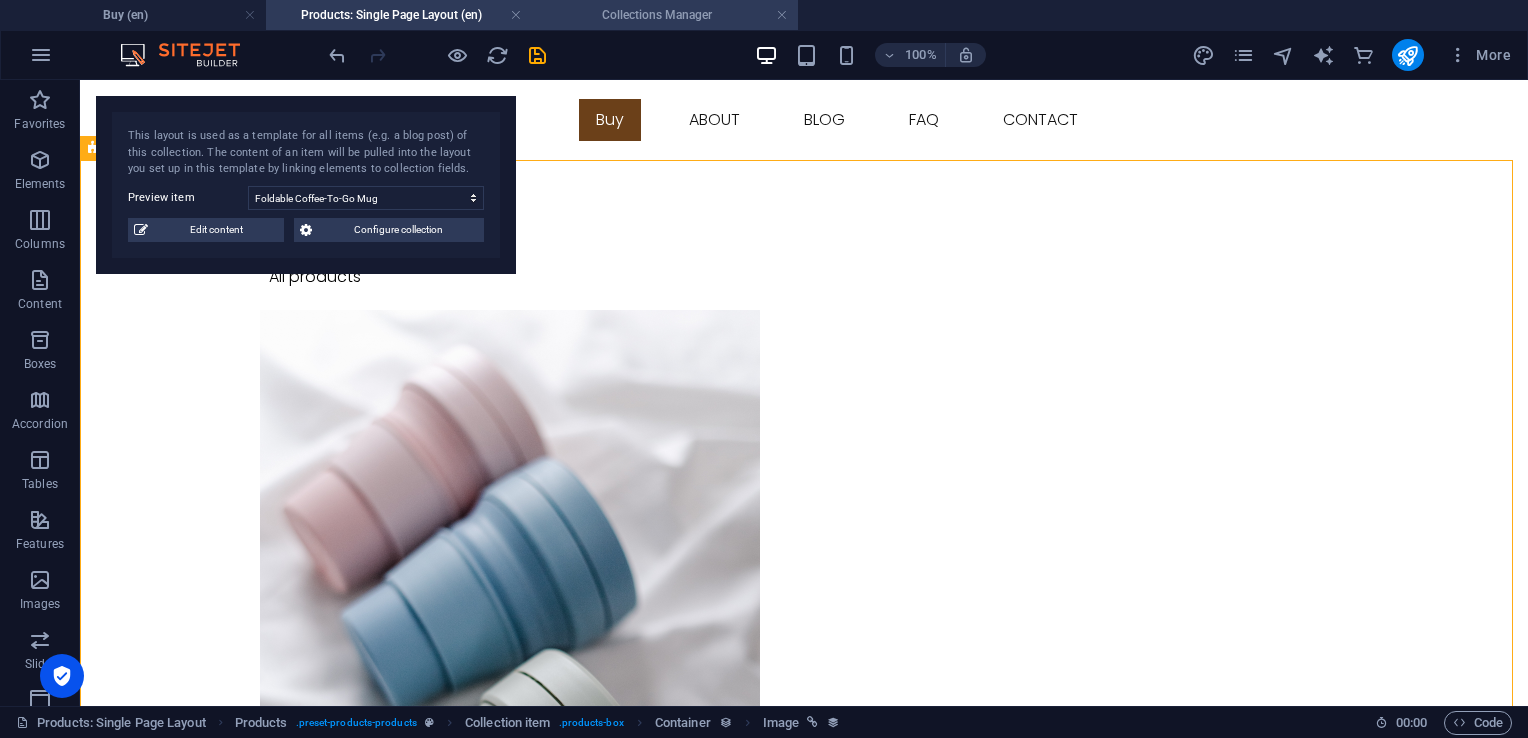 click on "Collections Manager" at bounding box center [665, 15] 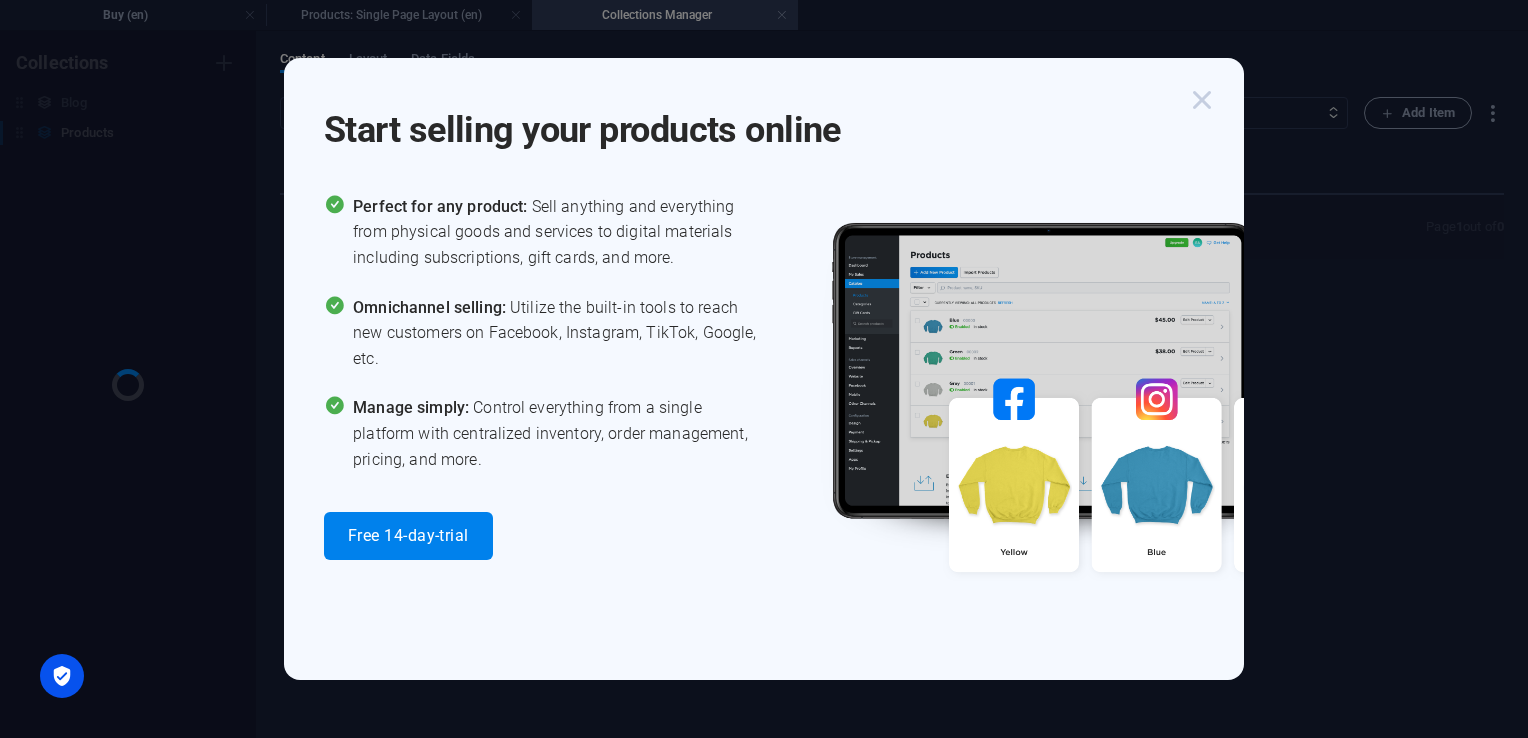 click at bounding box center (1202, 100) 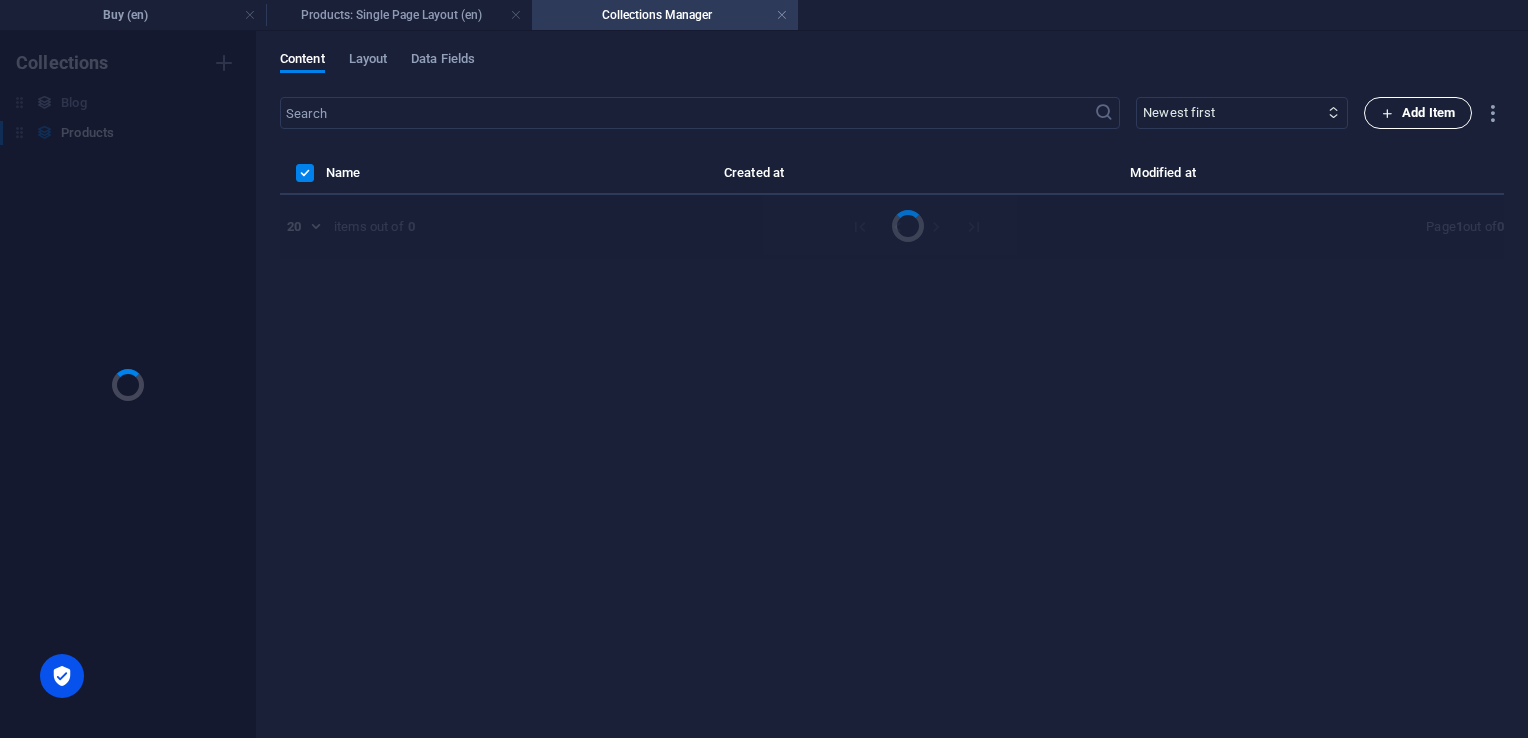 click on "Add Item" at bounding box center (1418, 113) 